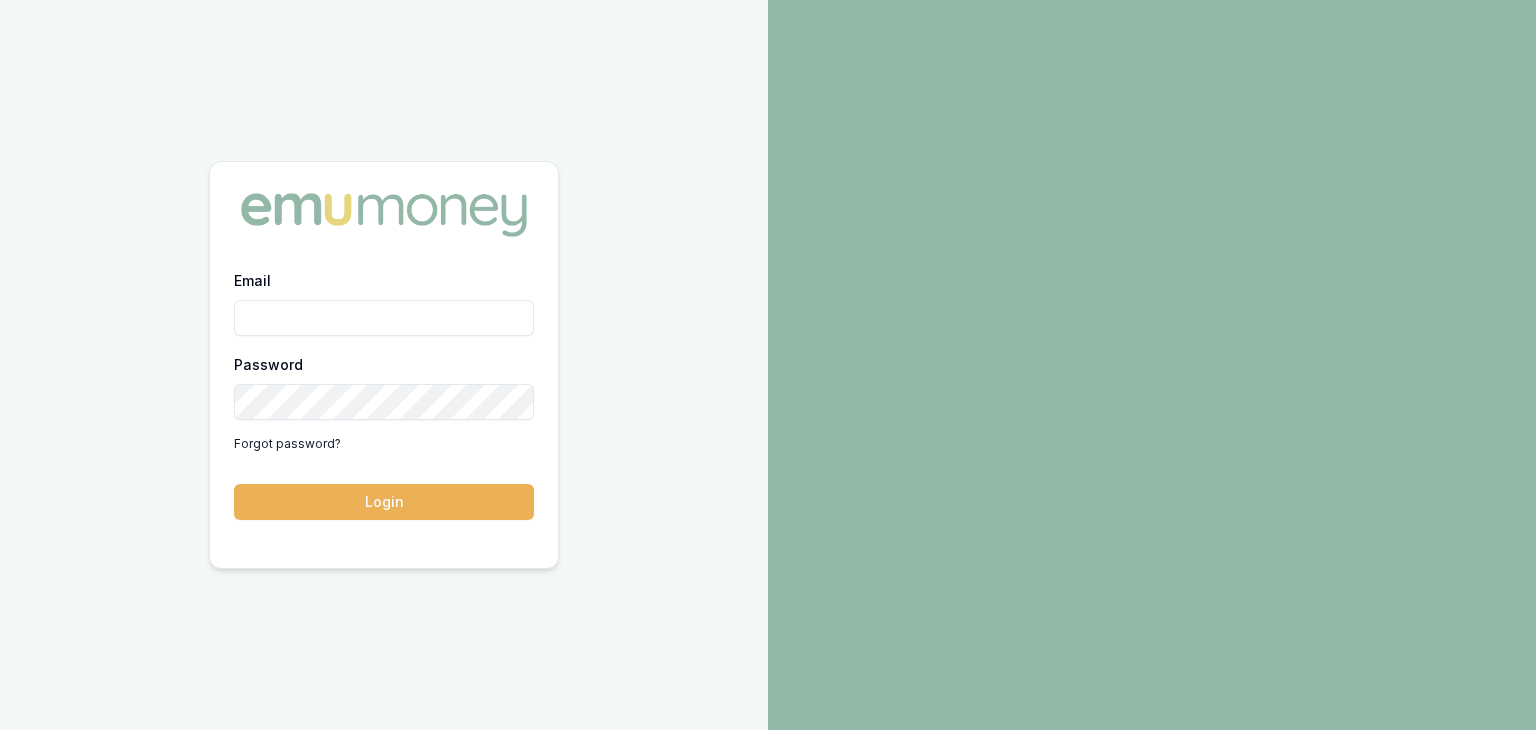 scroll, scrollTop: 0, scrollLeft: 0, axis: both 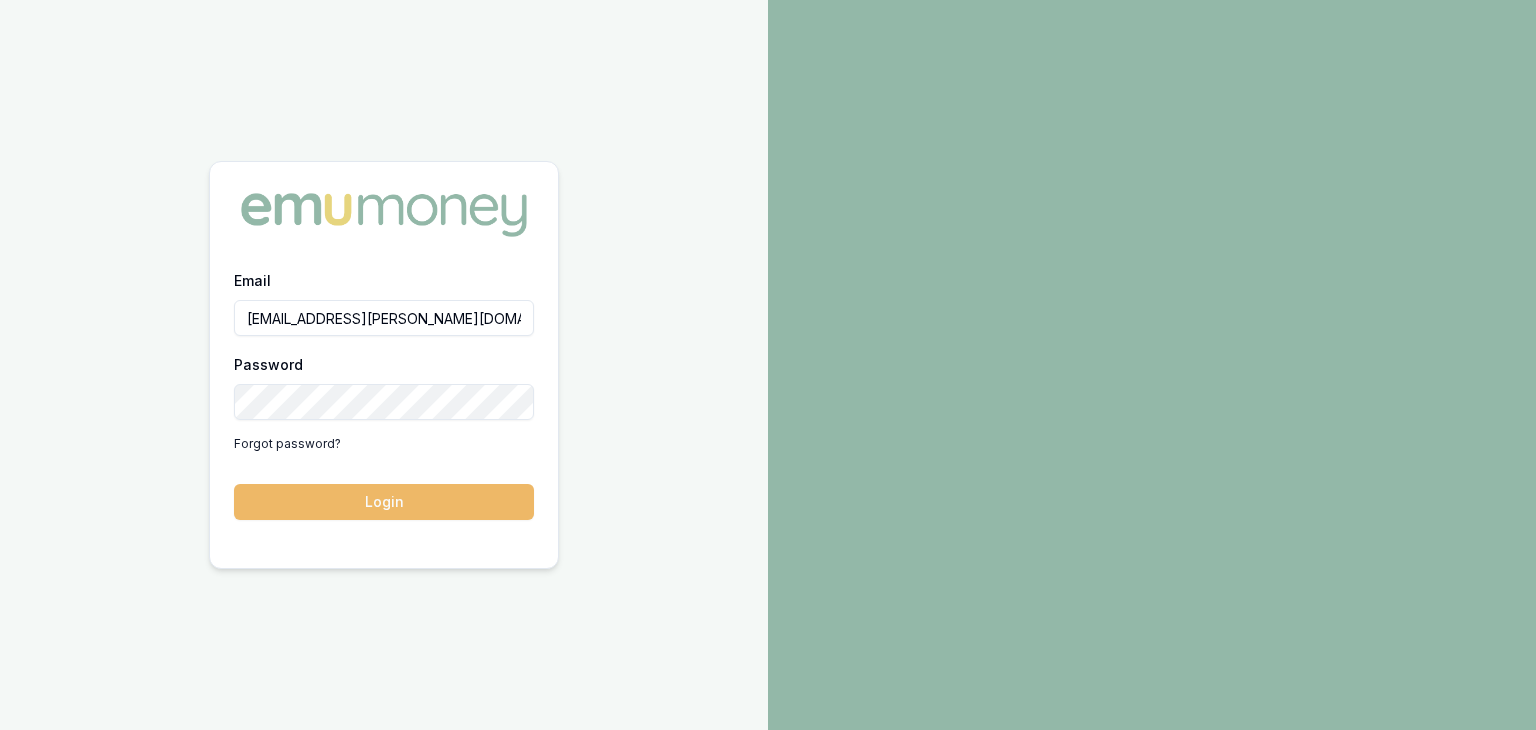click on "Login" at bounding box center (384, 502) 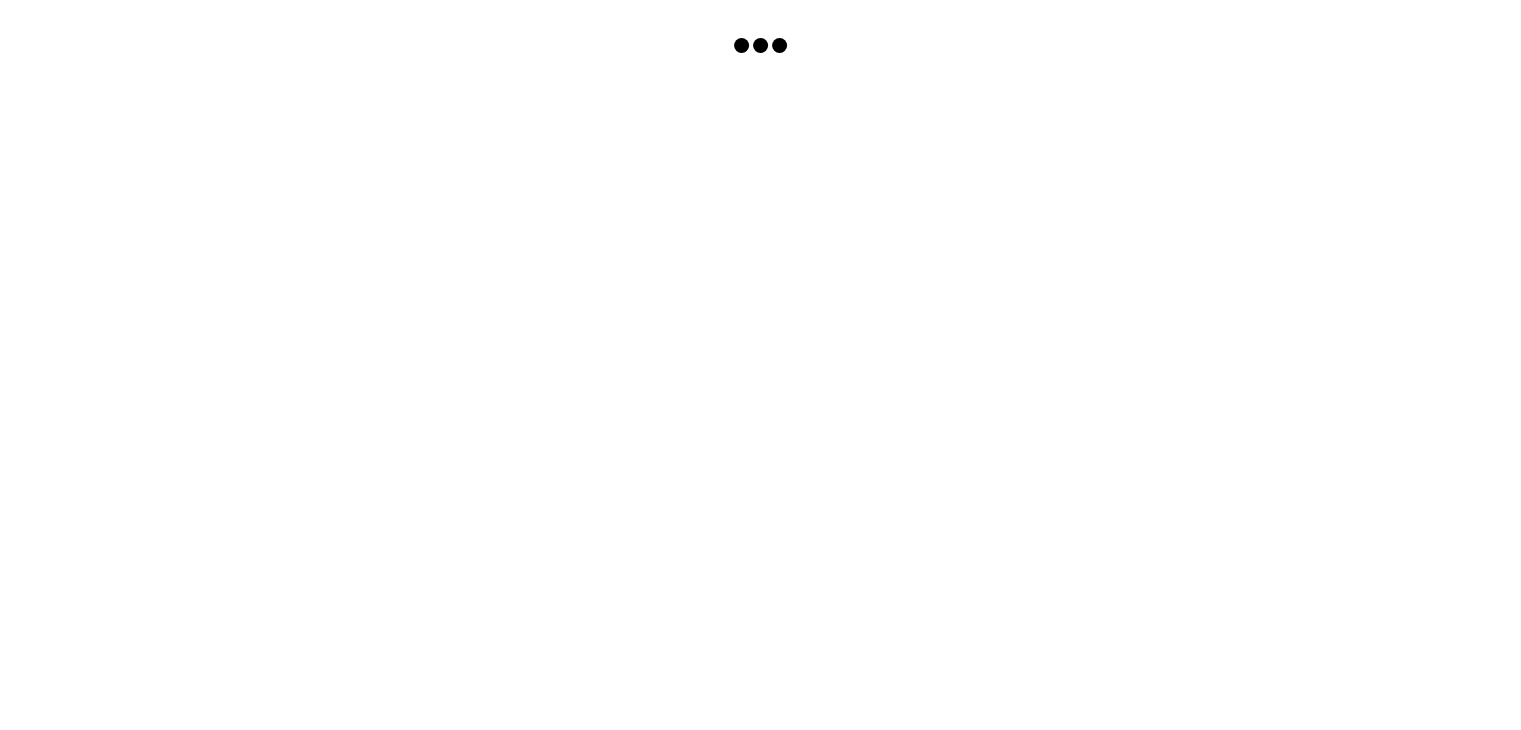 scroll, scrollTop: 0, scrollLeft: 0, axis: both 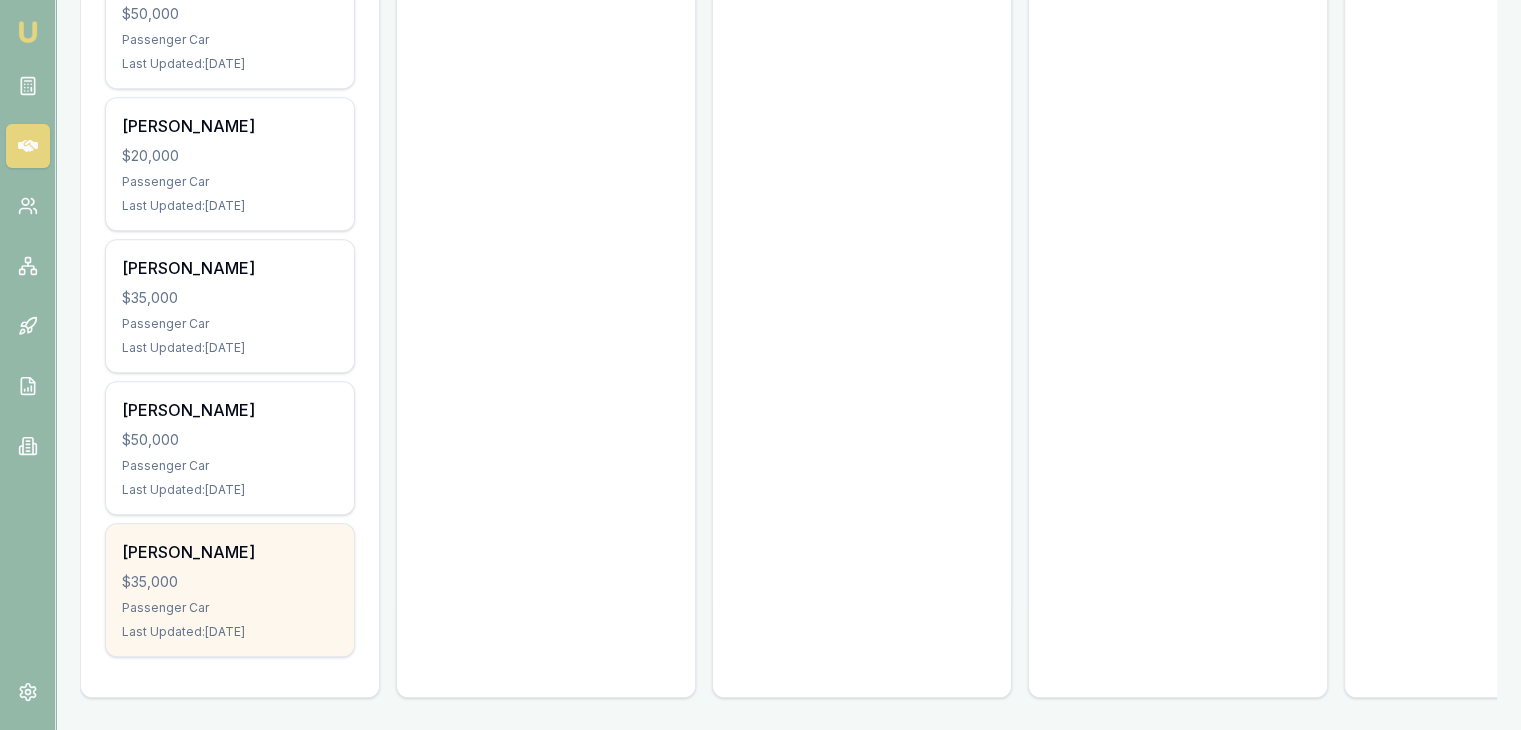 click on "$35,000" at bounding box center (230, 582) 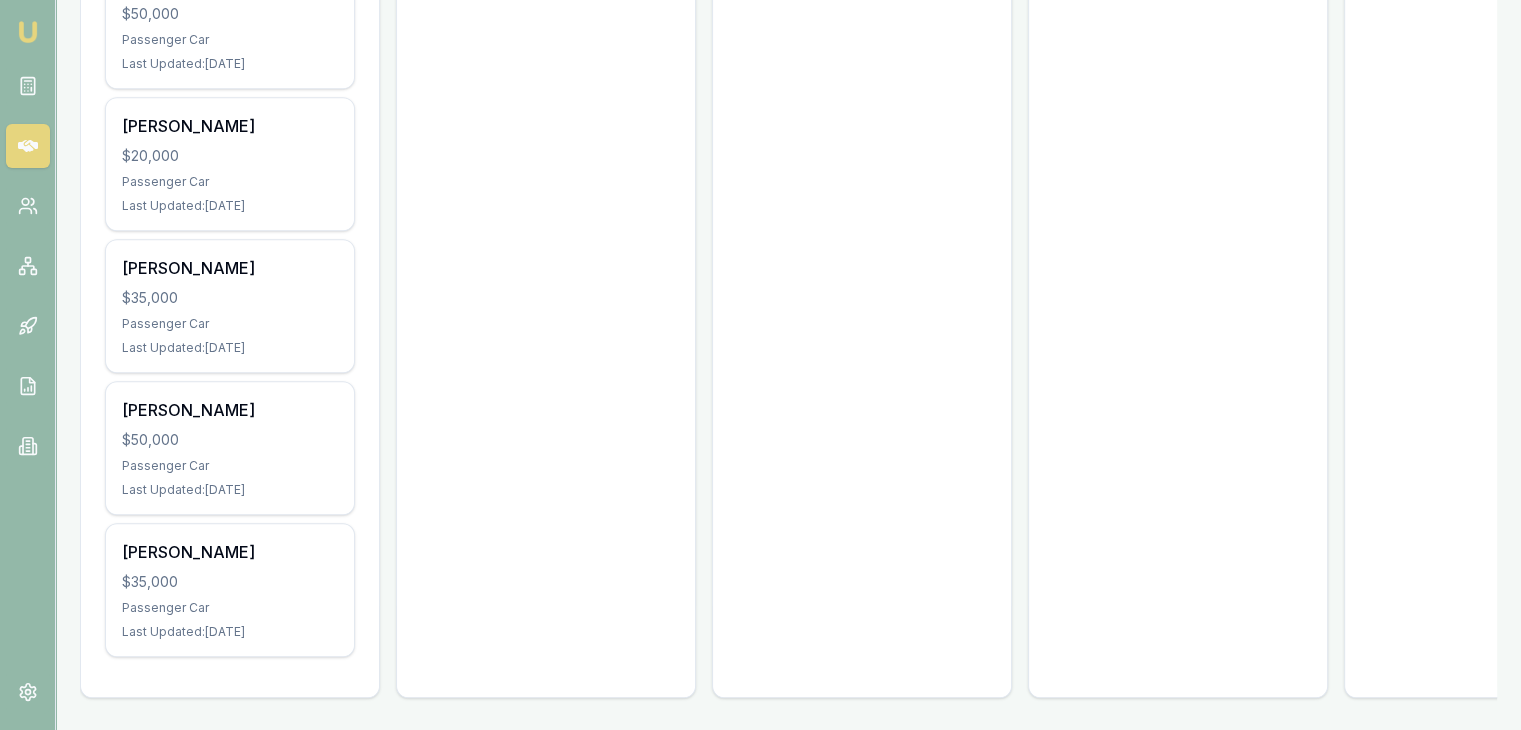 scroll, scrollTop: 830, scrollLeft: 0, axis: vertical 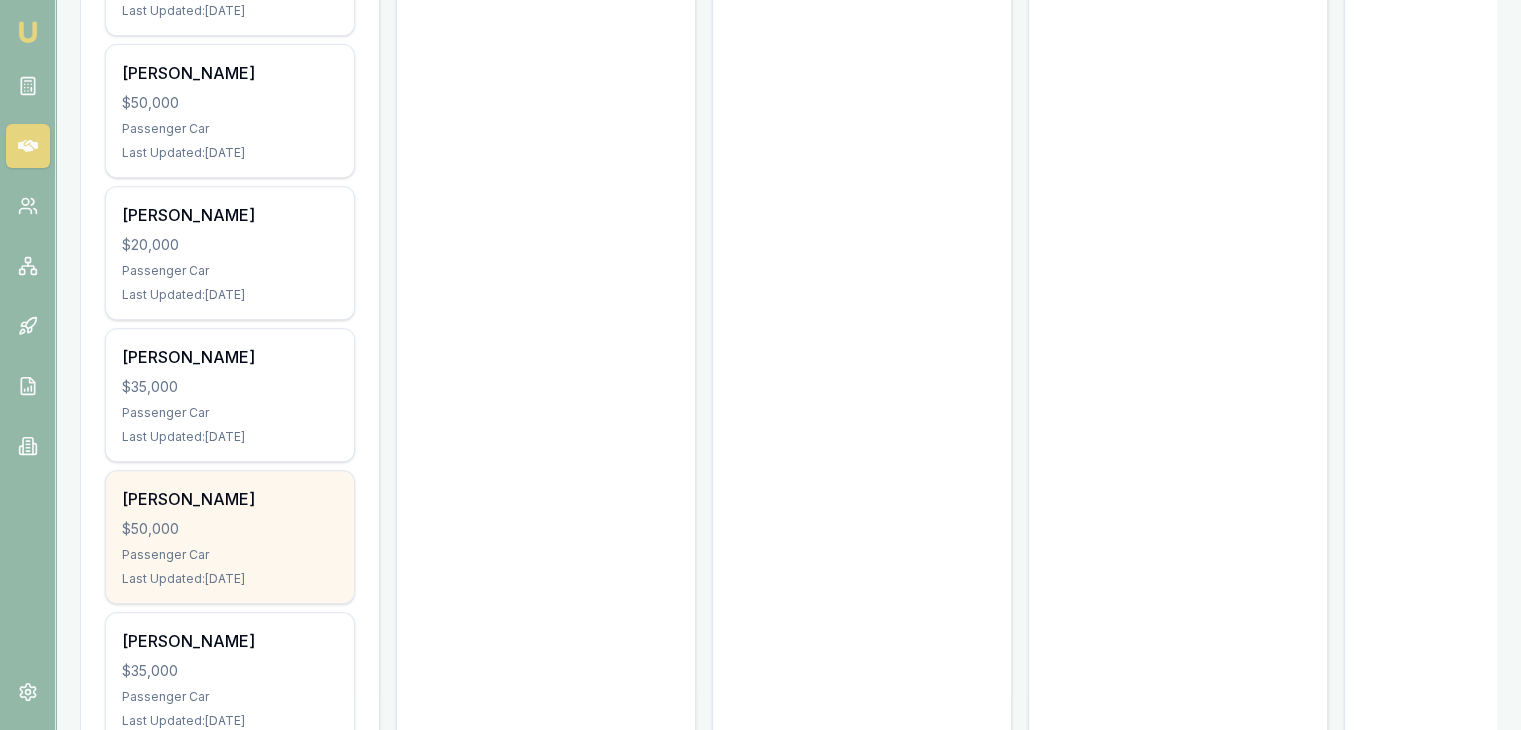 click on "[PERSON_NAME] $50,000 Passenger Car Last Updated:  [DATE]" at bounding box center (230, 537) 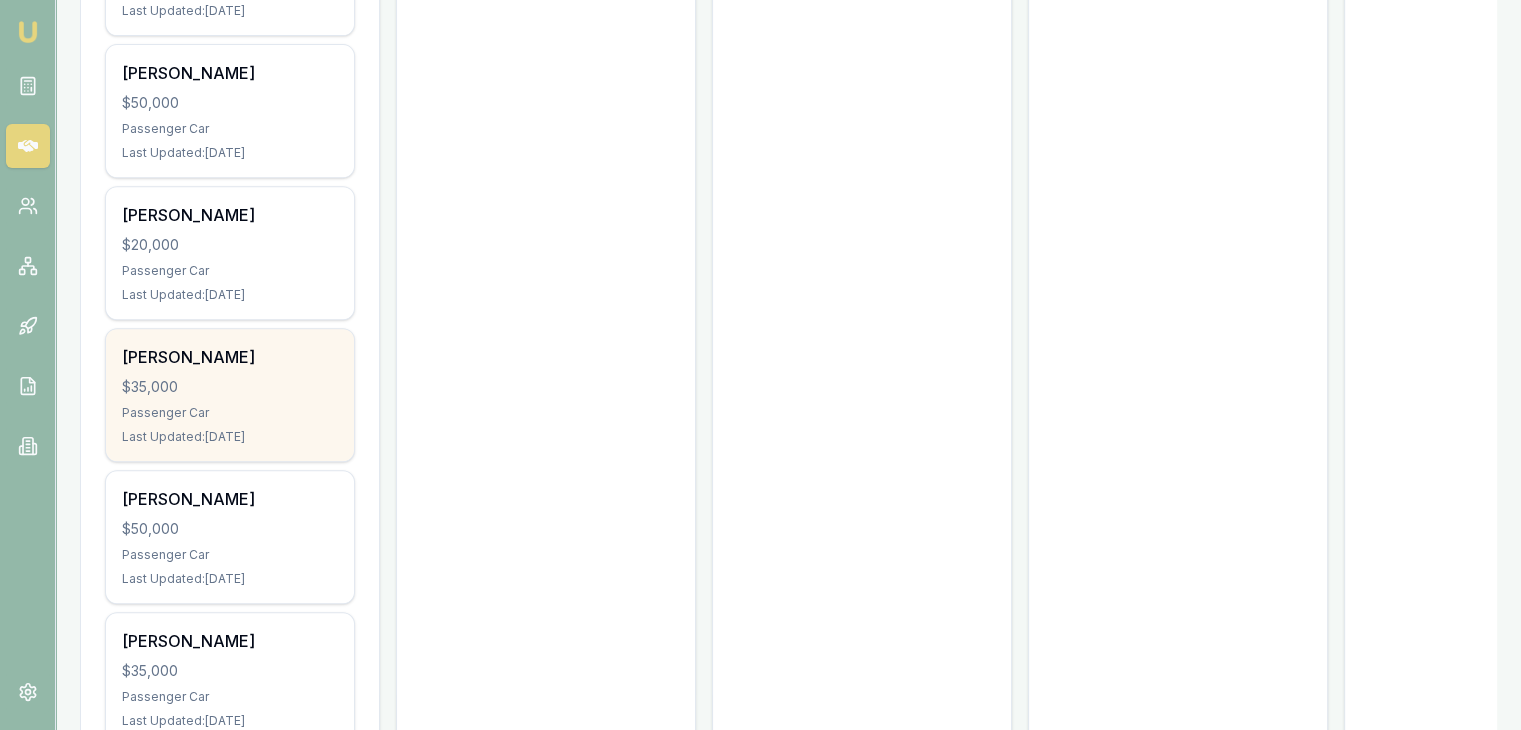 click on "$35,000" at bounding box center (230, 387) 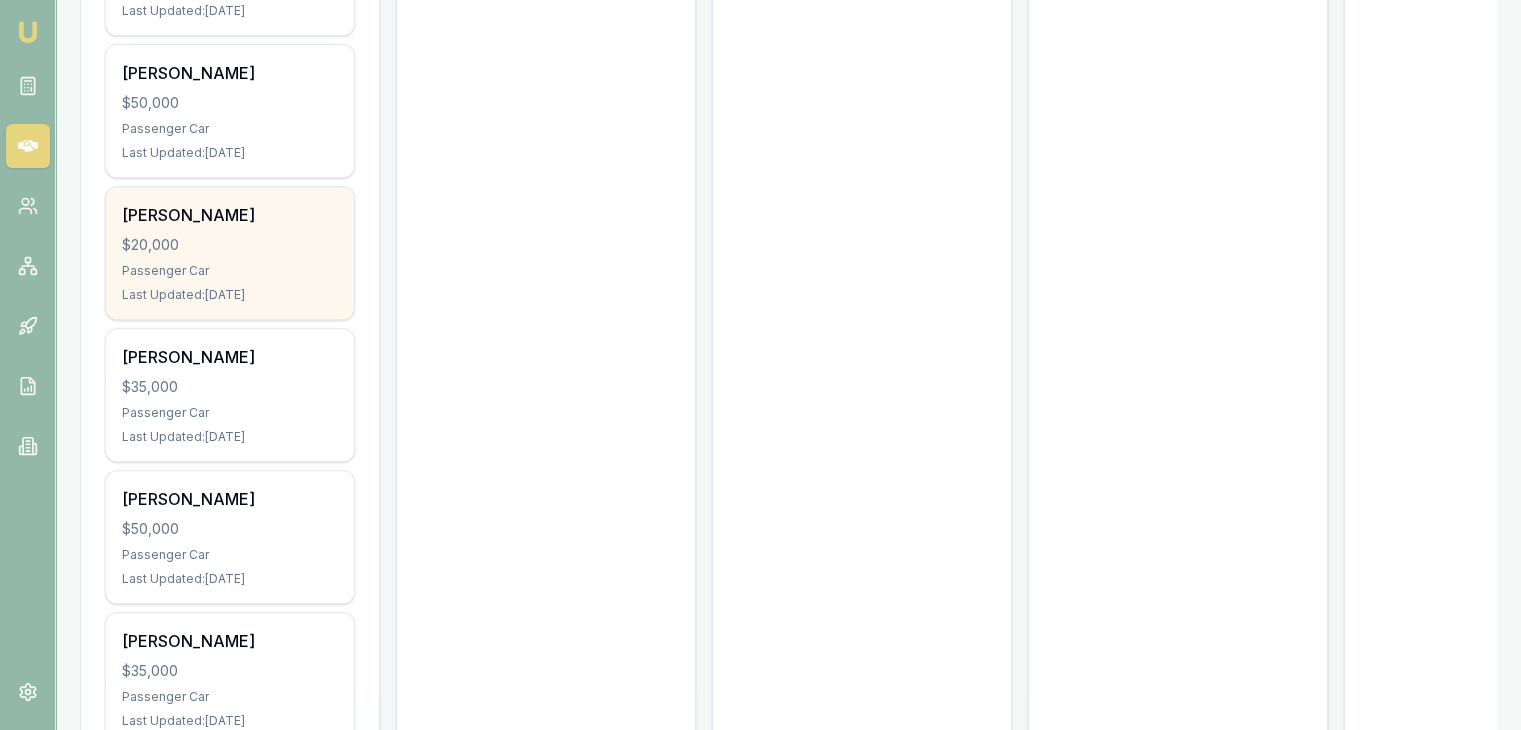 click on "$20,000" at bounding box center [230, 245] 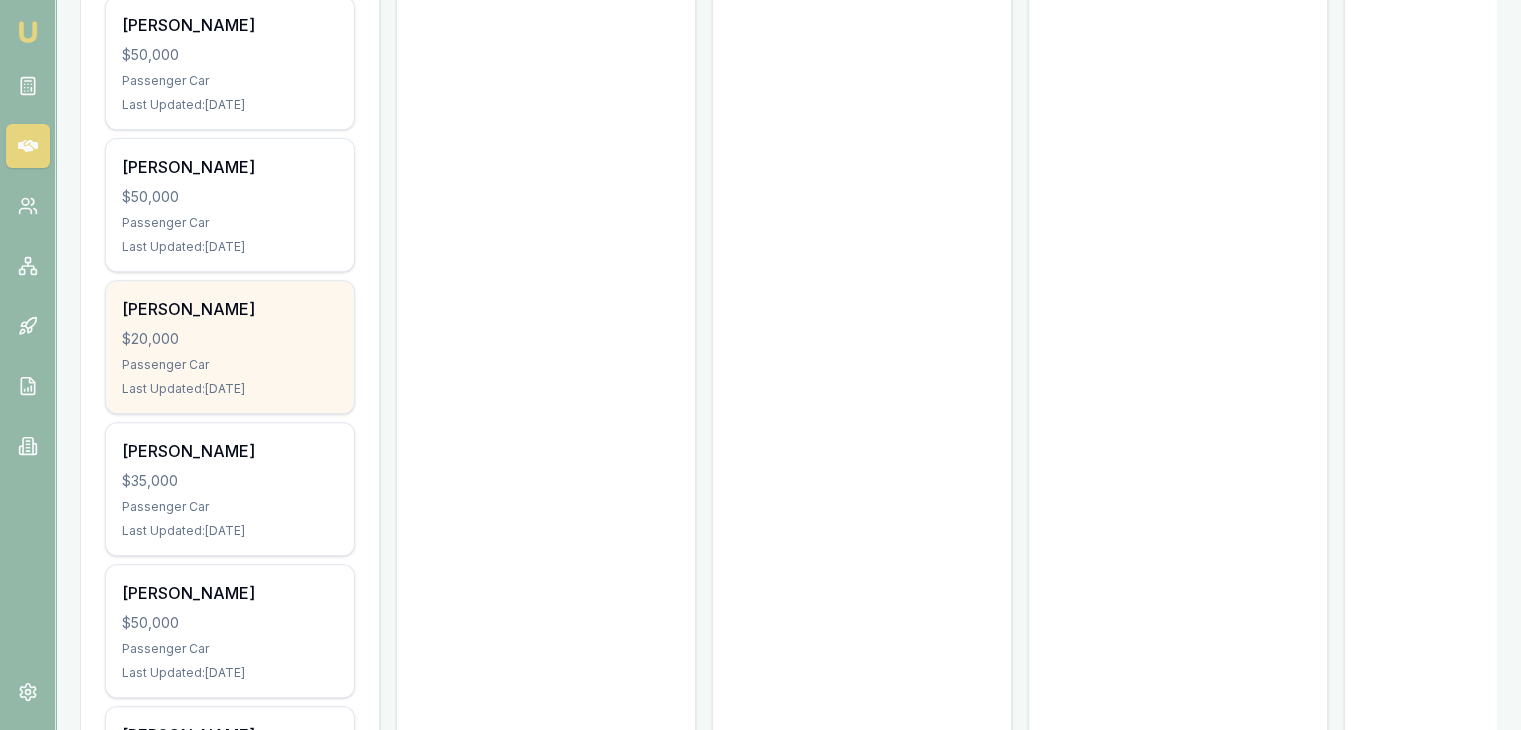 scroll, scrollTop: 630, scrollLeft: 0, axis: vertical 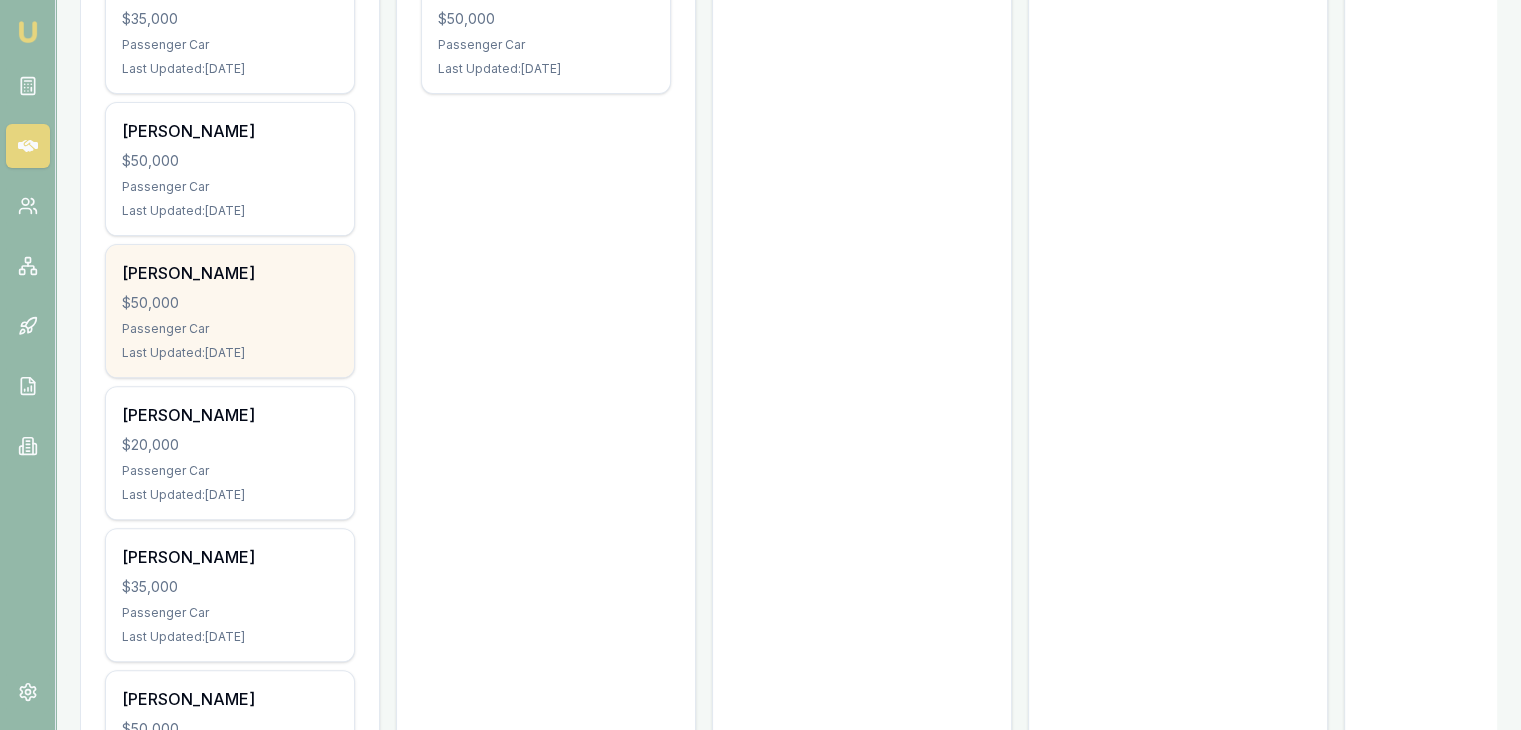 click on "$50,000" at bounding box center (230, 303) 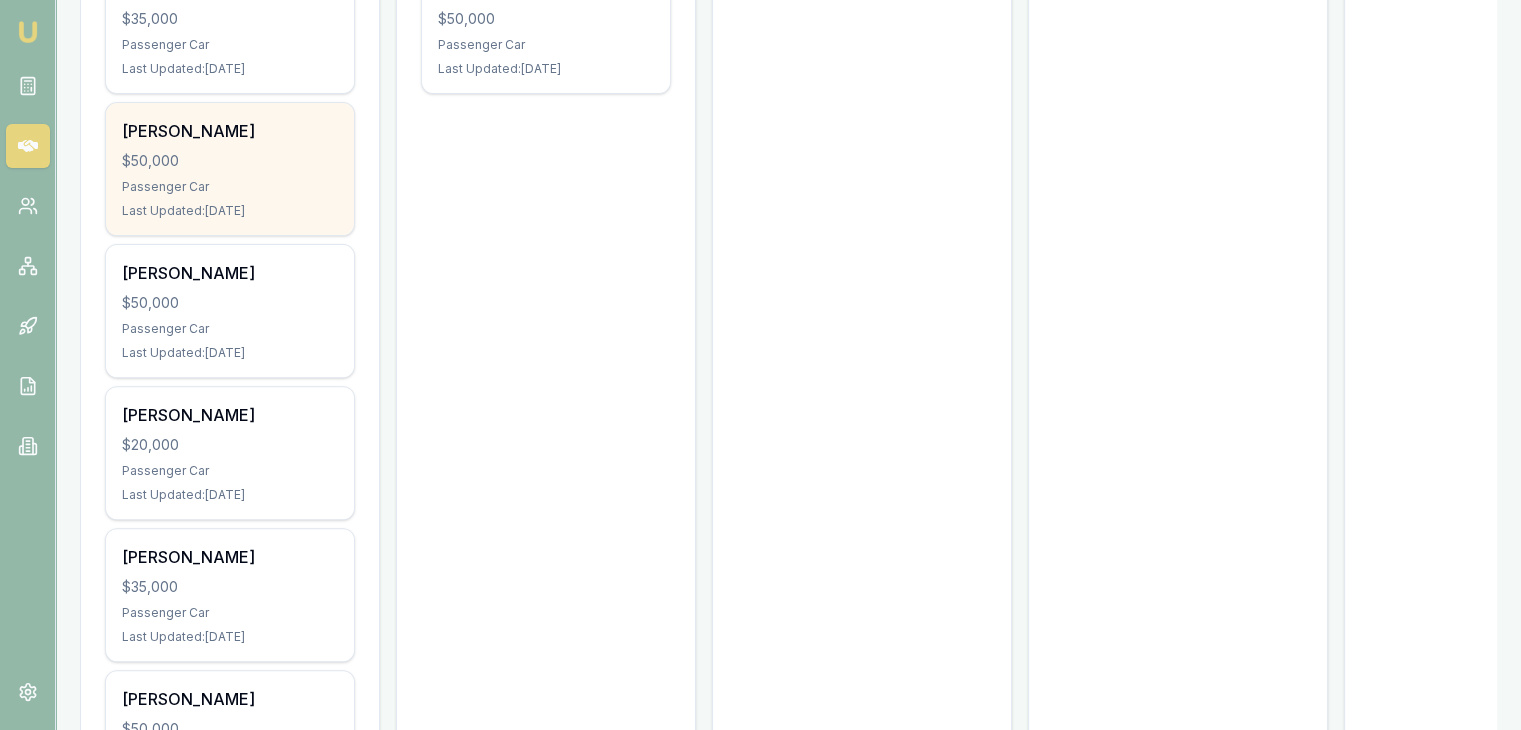 click on "[PERSON_NAME] $50,000 Passenger Car Last Updated:  [DATE]" at bounding box center (230, 169) 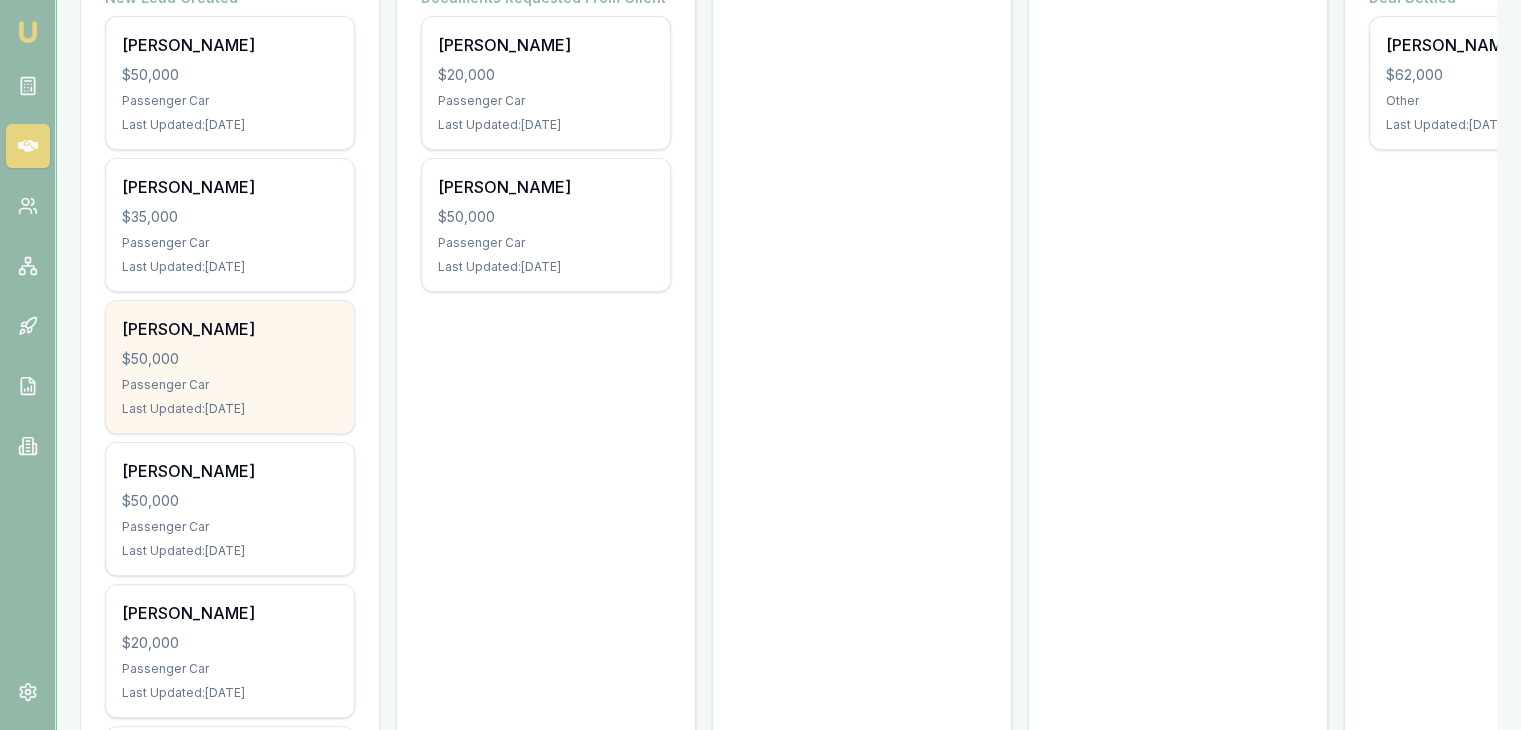 scroll, scrollTop: 430, scrollLeft: 0, axis: vertical 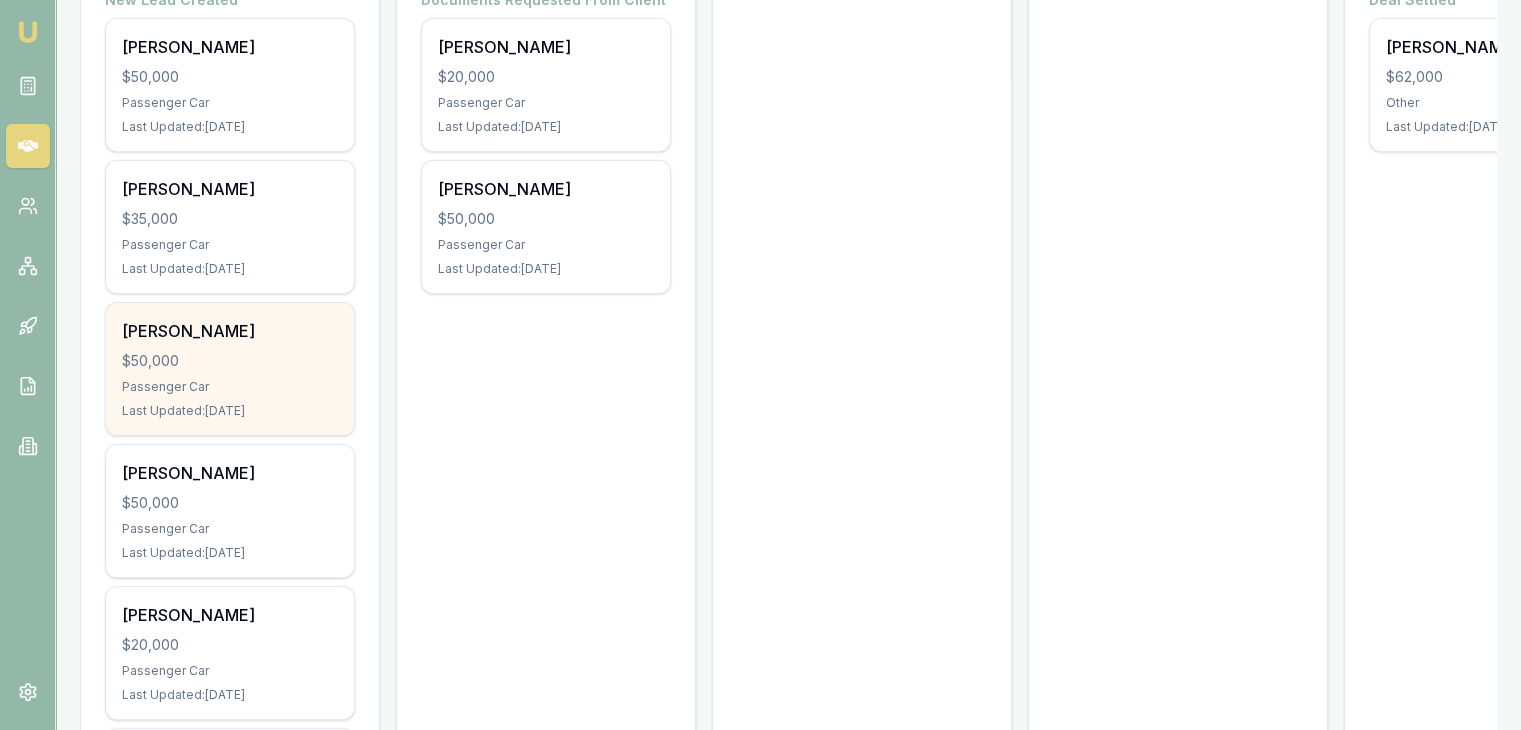 click on "Passenger Car" at bounding box center [230, 387] 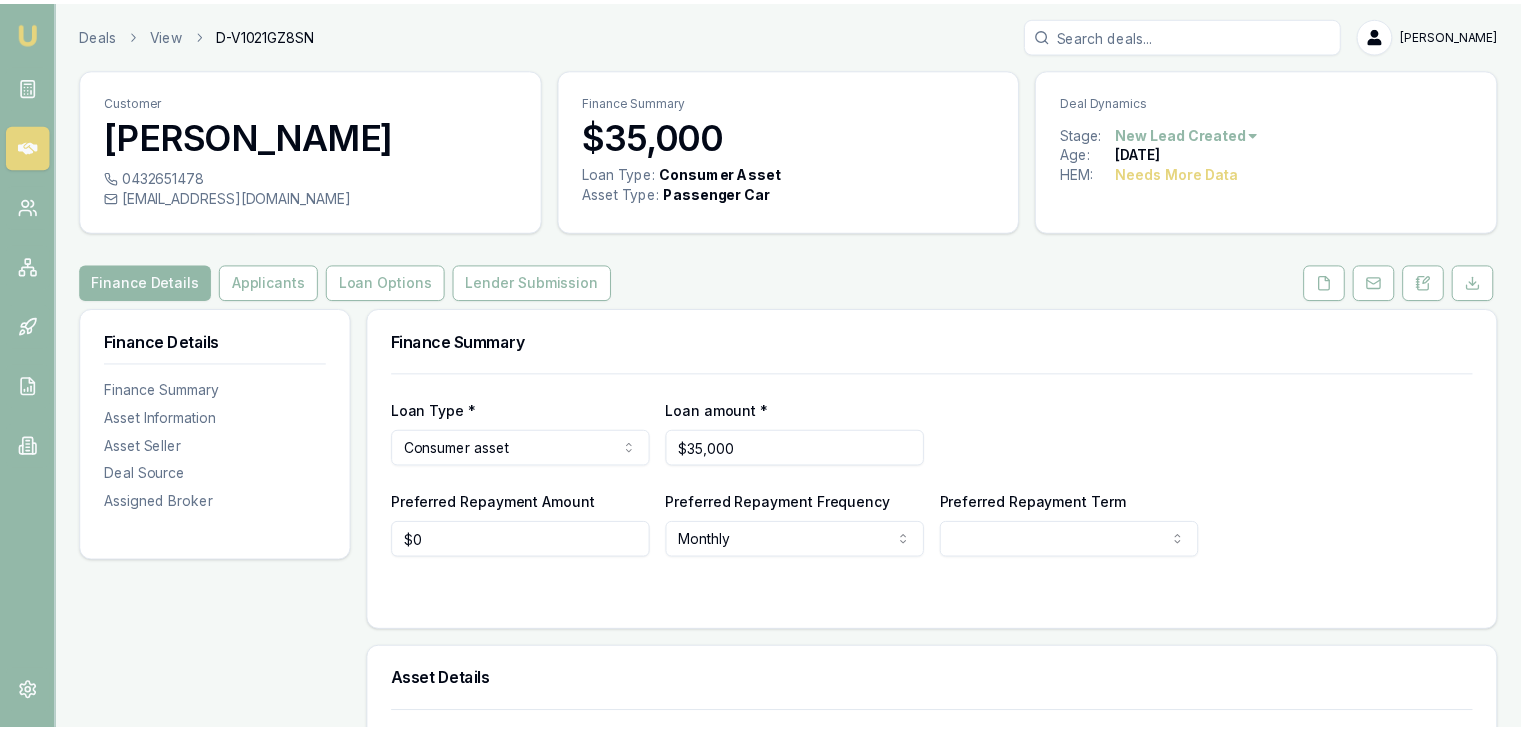 scroll, scrollTop: 0, scrollLeft: 0, axis: both 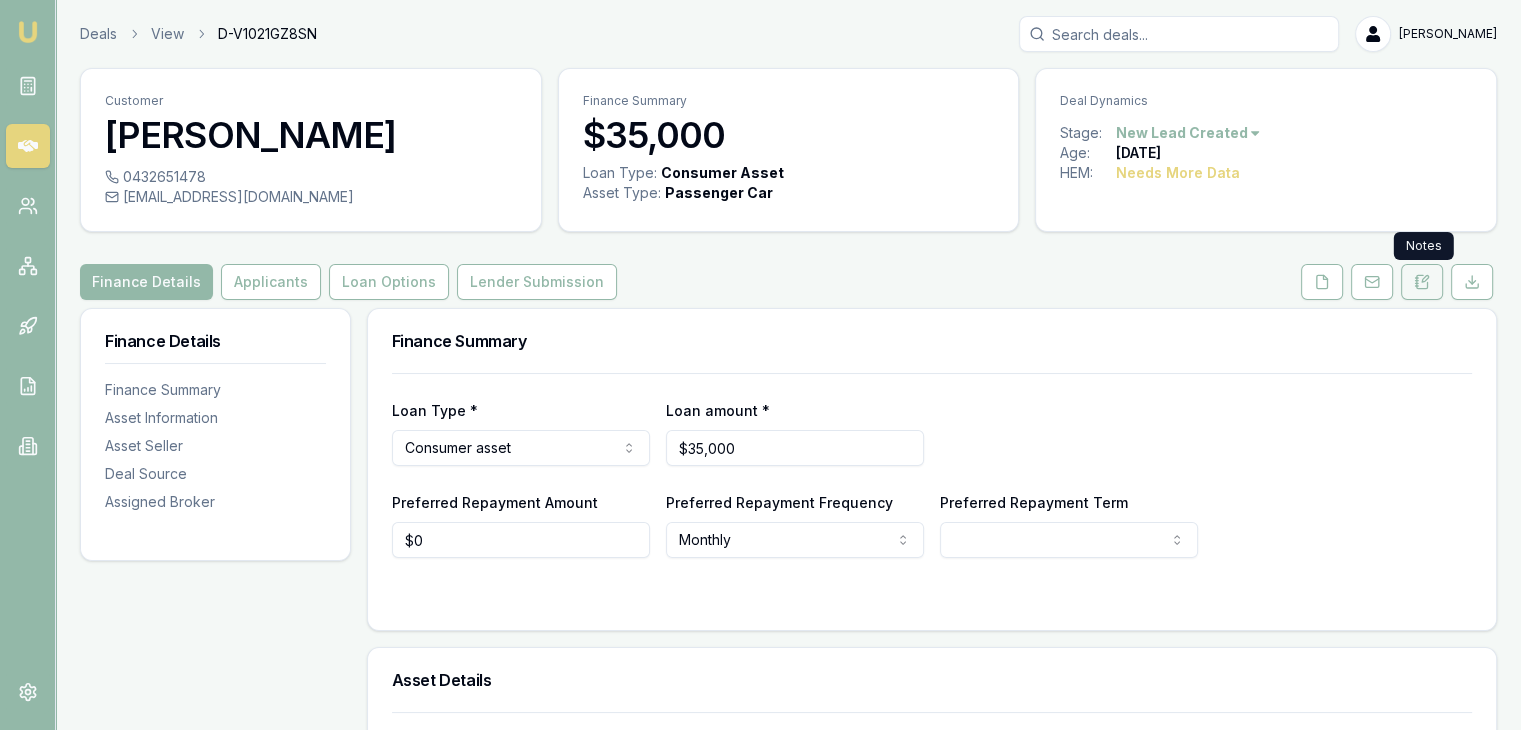 click 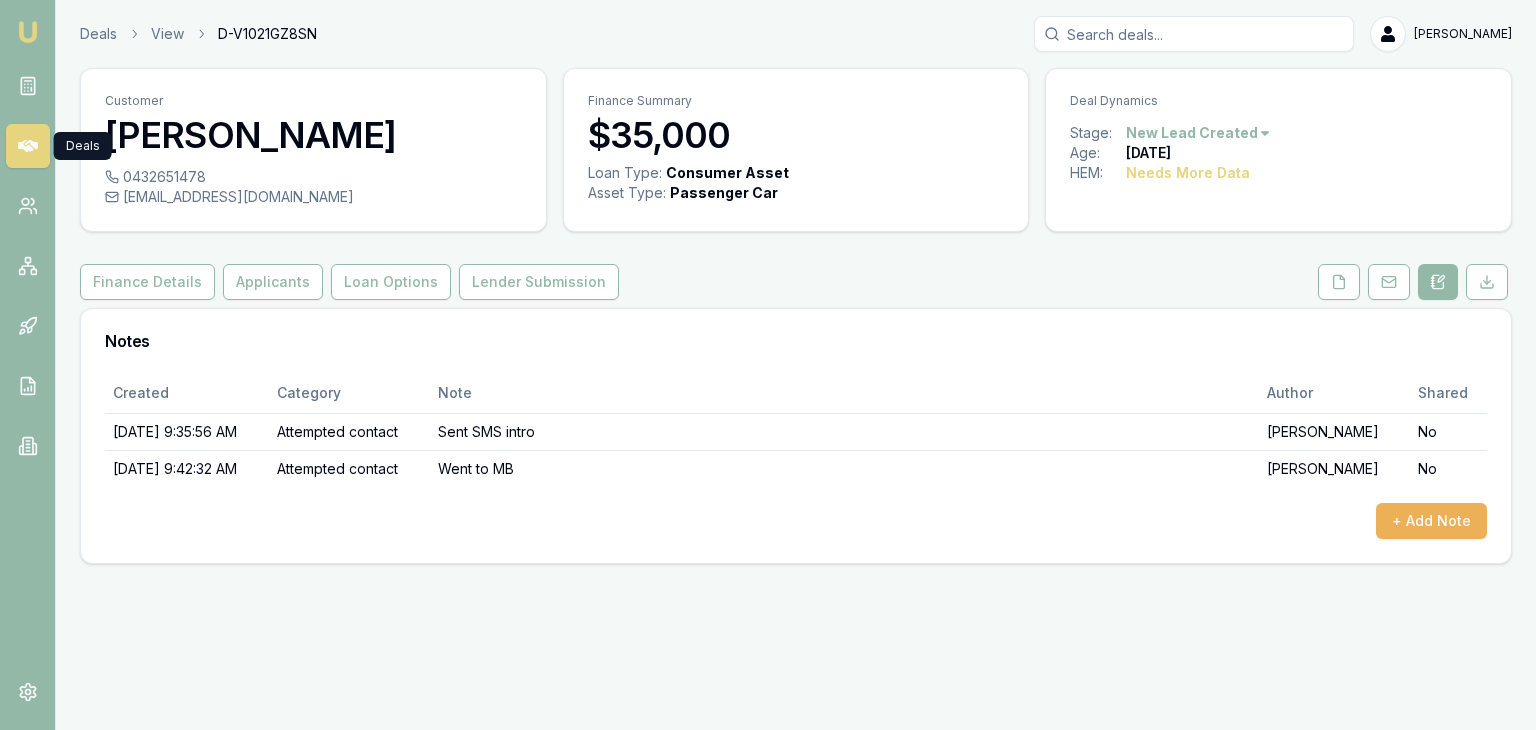 click 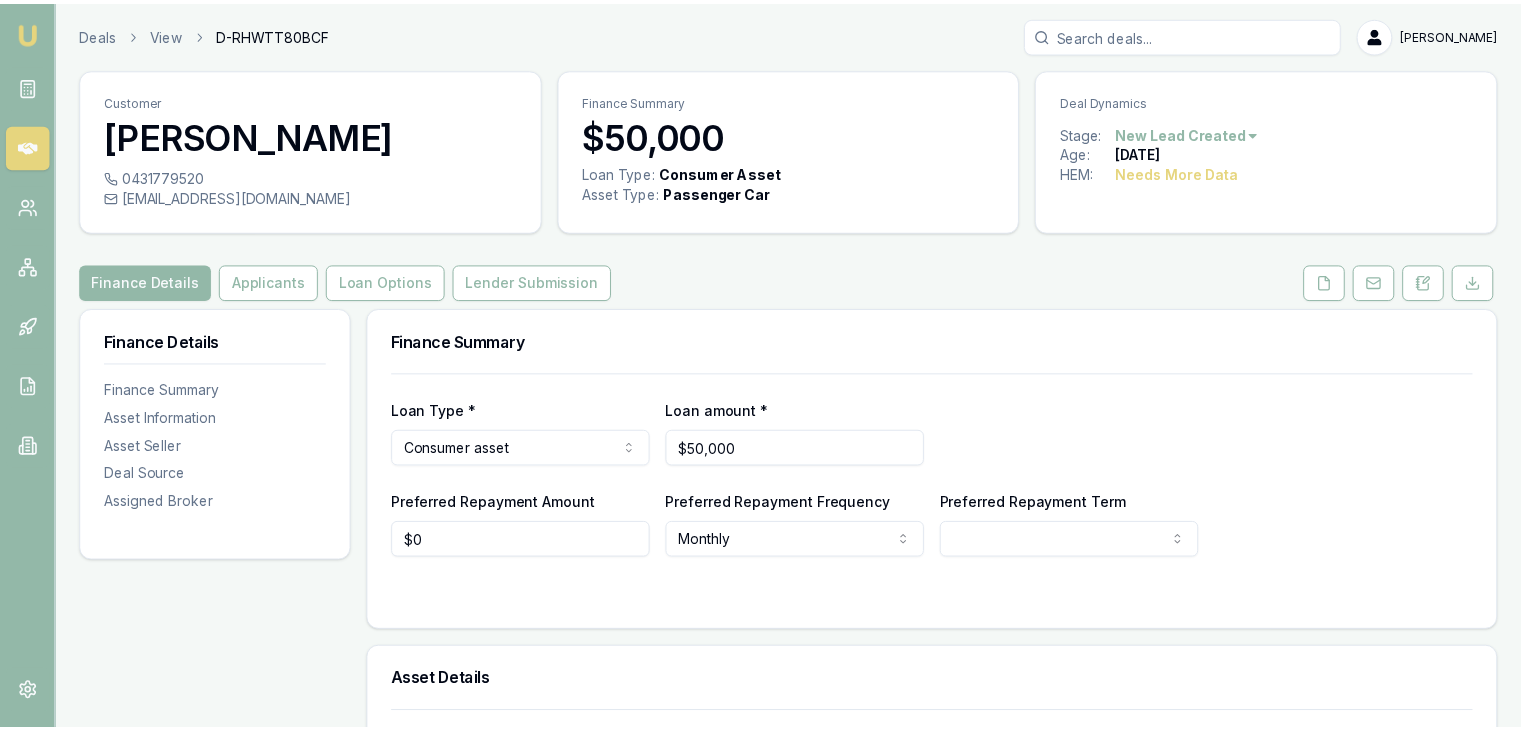 scroll, scrollTop: 0, scrollLeft: 0, axis: both 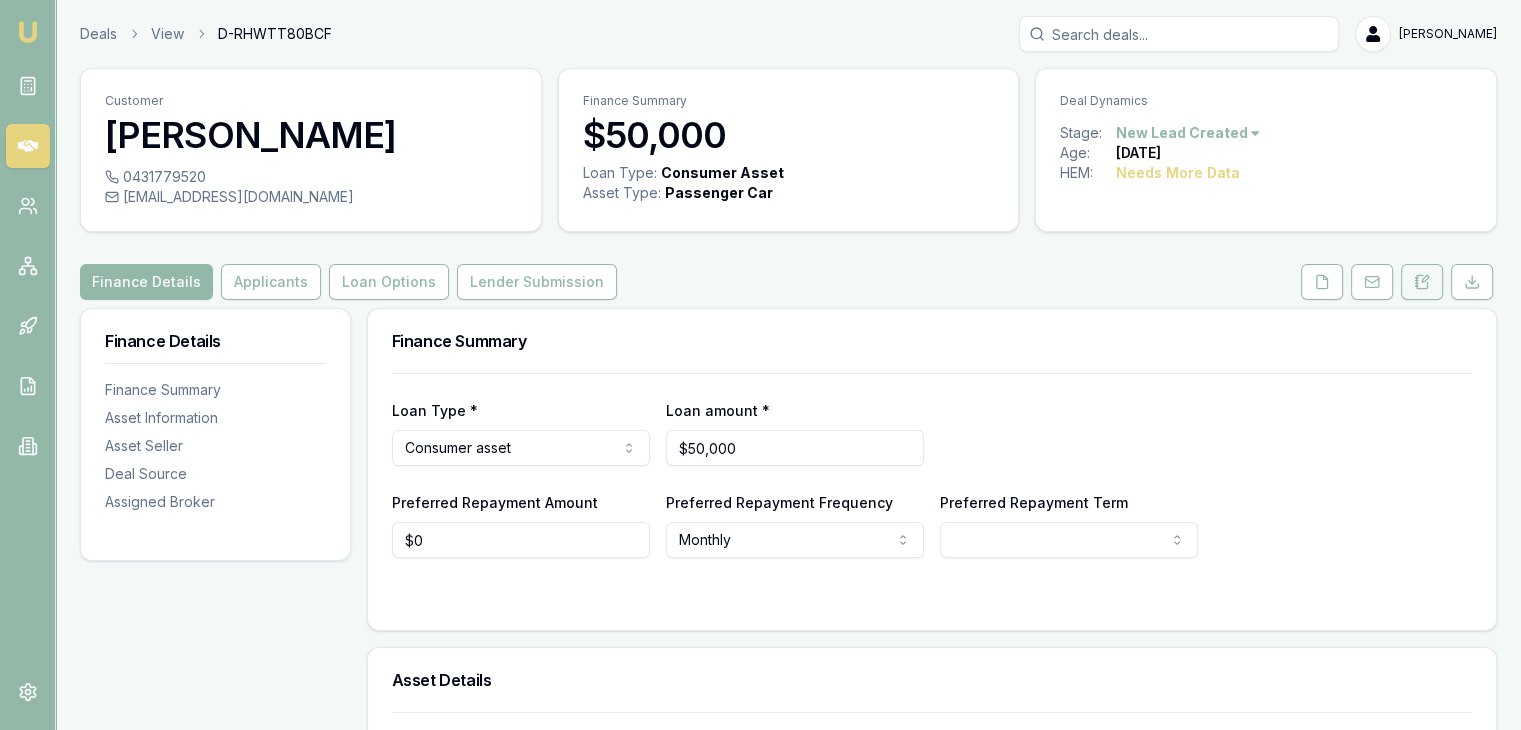 click 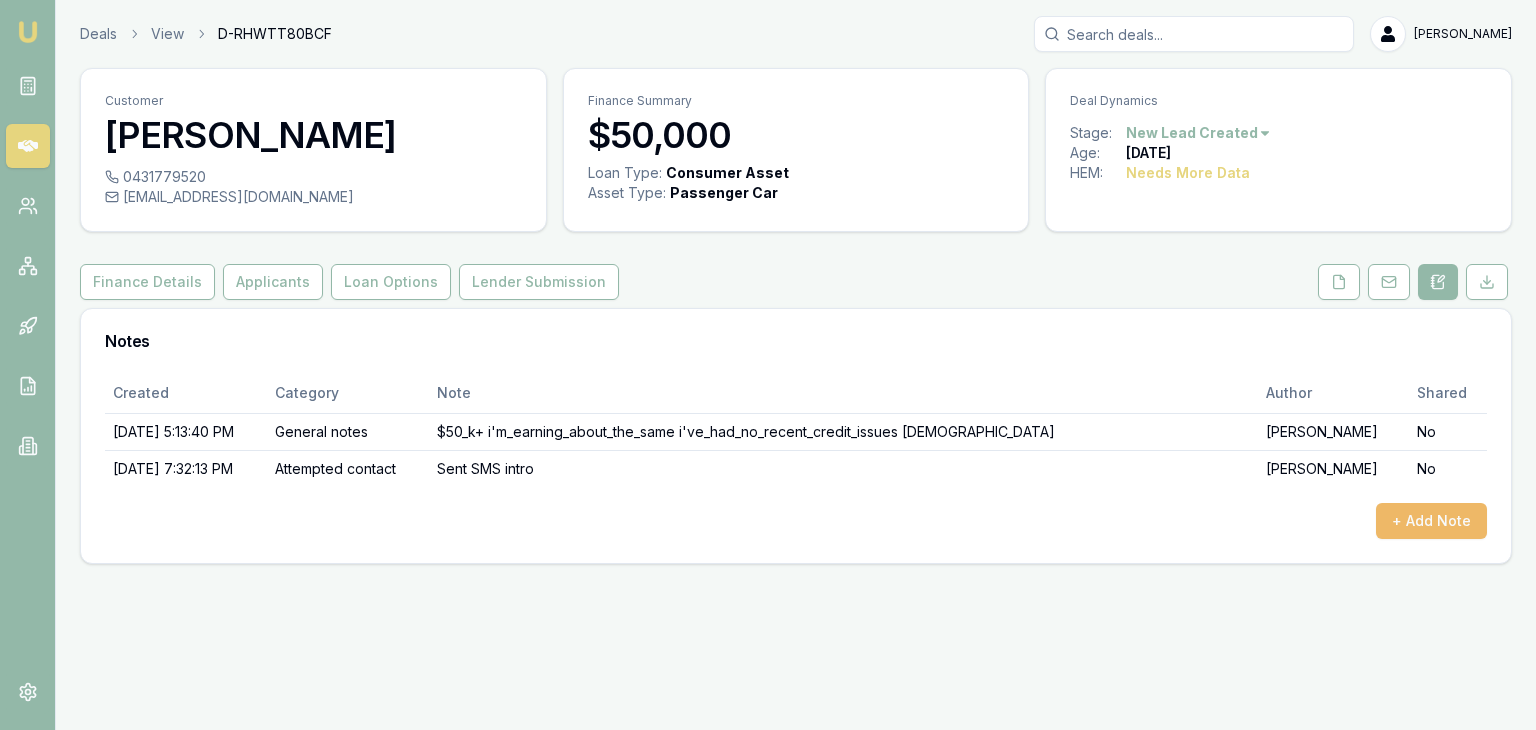 click on "+ Add Note" at bounding box center [1431, 521] 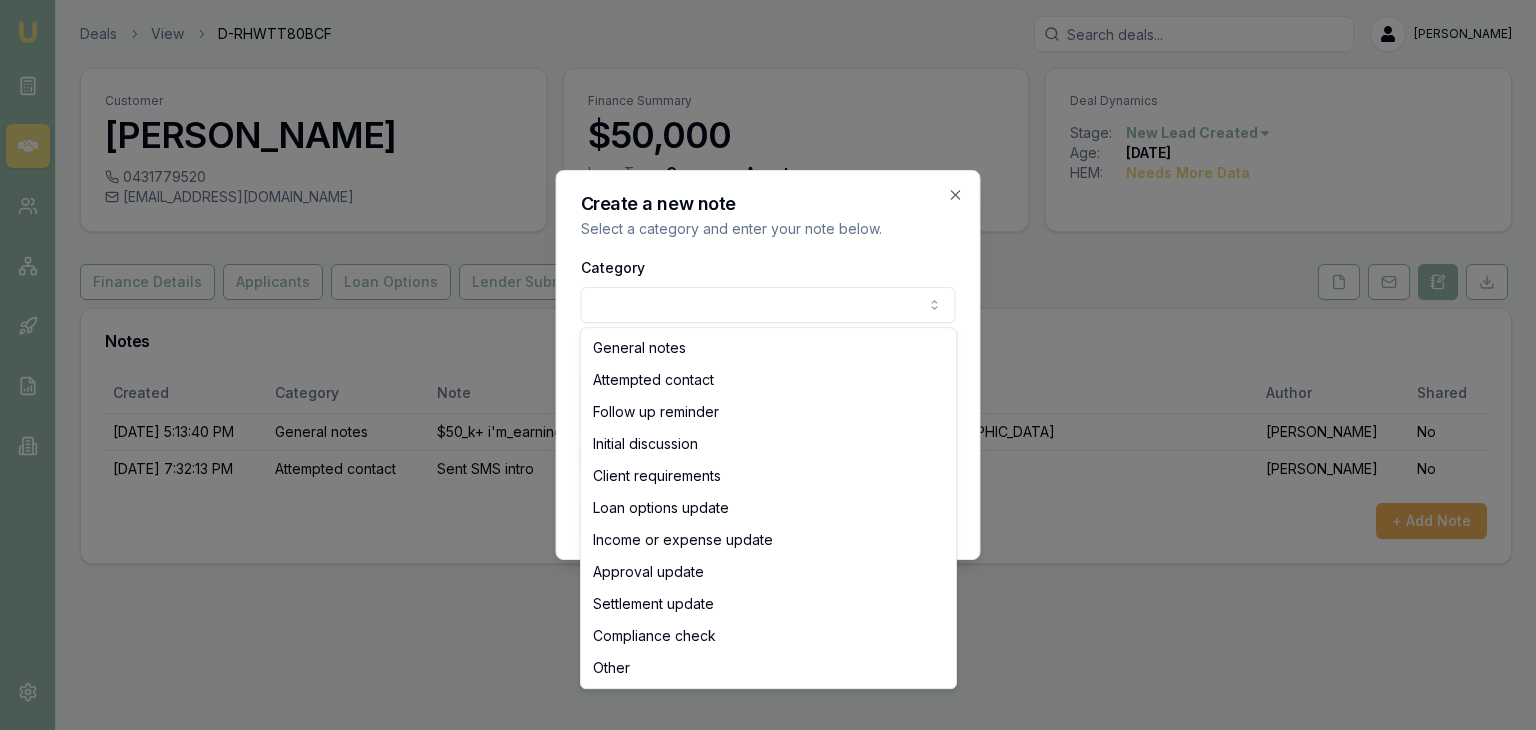 click on "Emu Broker Deals View D-RHWTT80BCF Baron Ketterman Toggle Menu Customer James Awuol Makuei 0431779520 jmakuei@live.com.au Finance Summary $50,000 Loan Type: Consumer Asset Asset Type : Passenger Car Deal Dynamics Stage: New Lead Created Age: 9 days ago HEM: Needs More Data Finance Details Applicants Loan Options Lender Submission Notes Created Category Note Author Shared 7/11/2025, 5:13:40 PM General notes $50_k+
i'm_earning_about_the_same
i've_had_no_recent_credit_issues
2_years_old Matt Leeburn No 7/11/2025, 7:32:13 PM Attempted contact Sent SMS intro Baron Ketterman No + Add Note Create a new note Select a category and enter your note below. Category  General notes Attempted contact Follow up reminder Initial discussion Client requirements Loan options update Income or expense update Approval update Settlement update Compliance check Other Details  Share note with partner? Create note Close General notes Attempted contact Follow up reminder Initial discussion Client requirements Approval update" at bounding box center (768, 365) 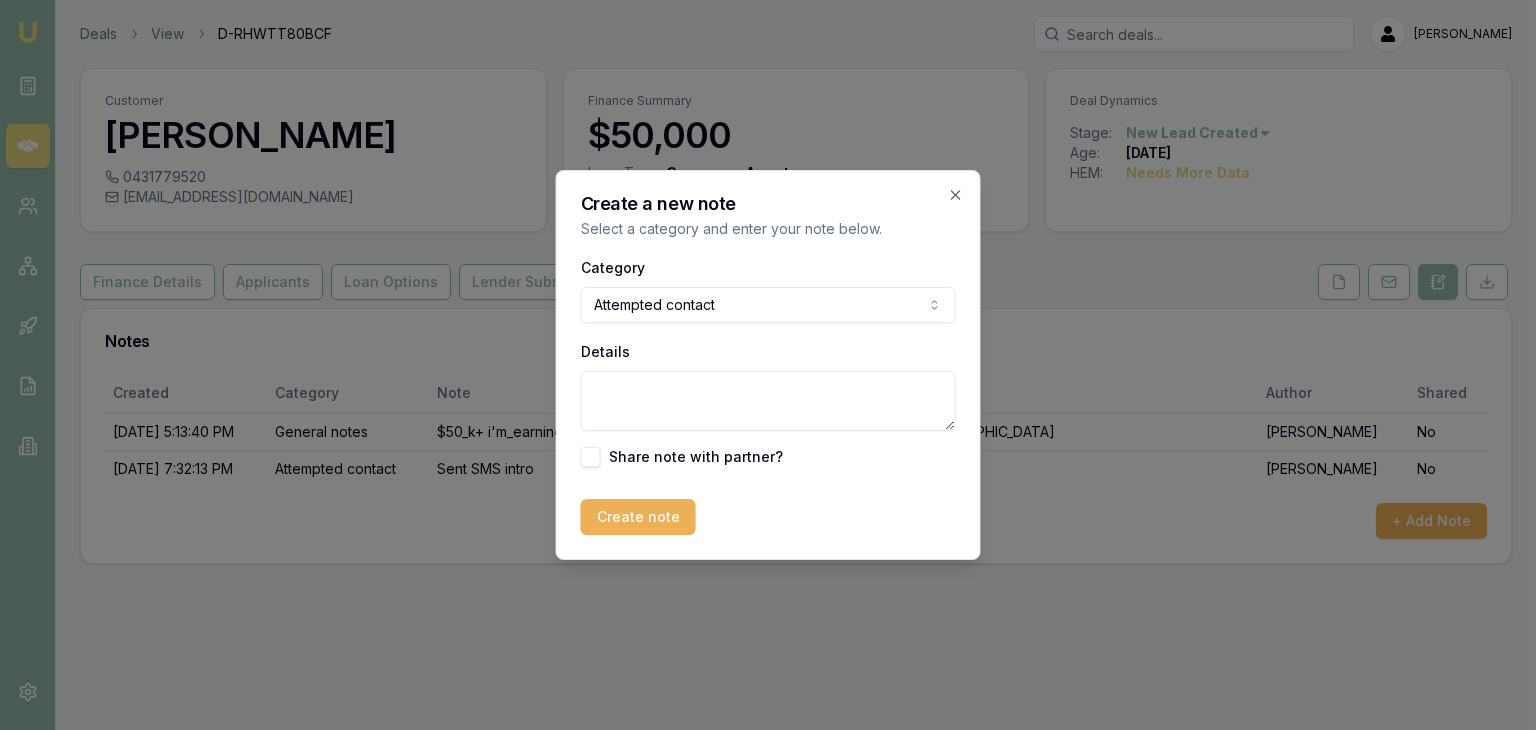 click on "Details" at bounding box center (768, 401) 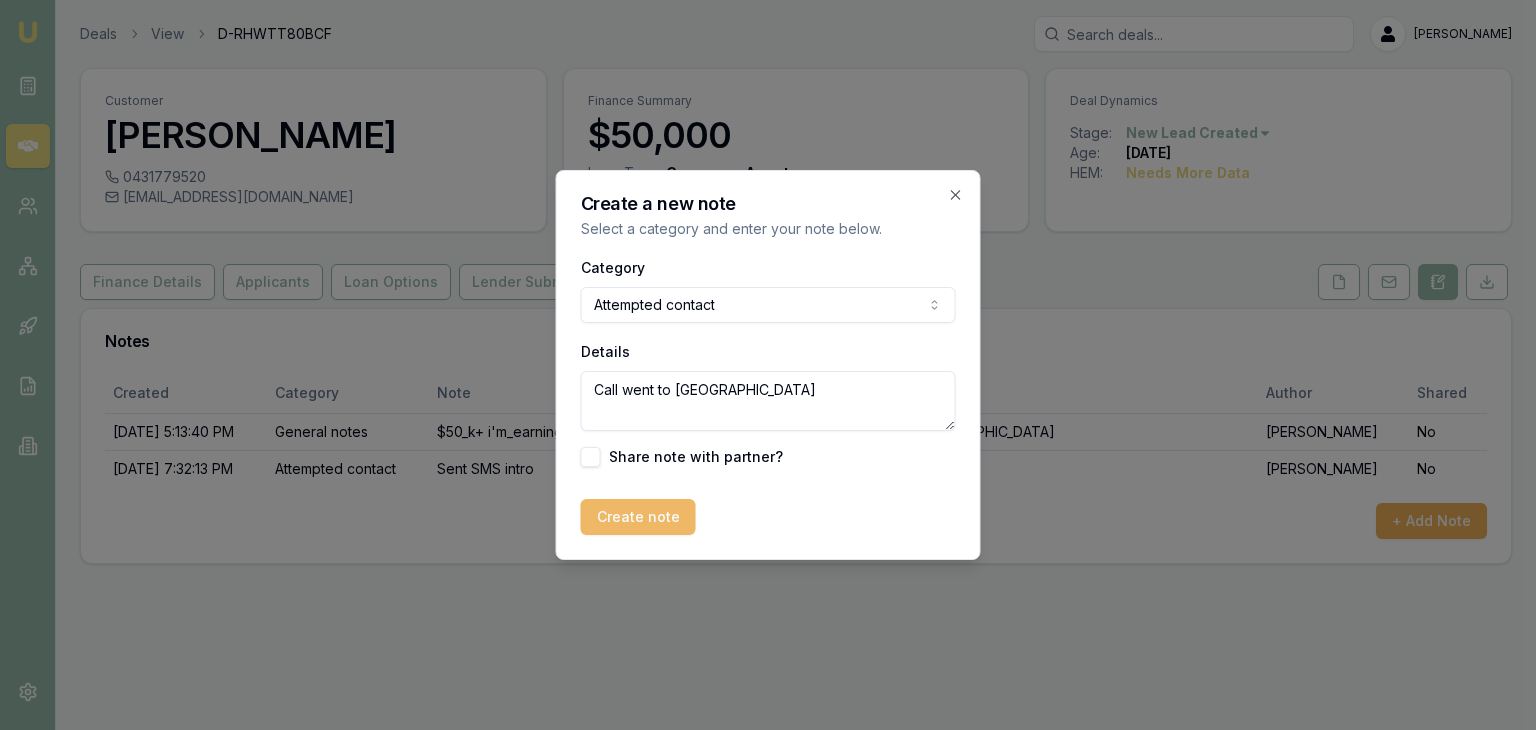 type on "Call went to MB" 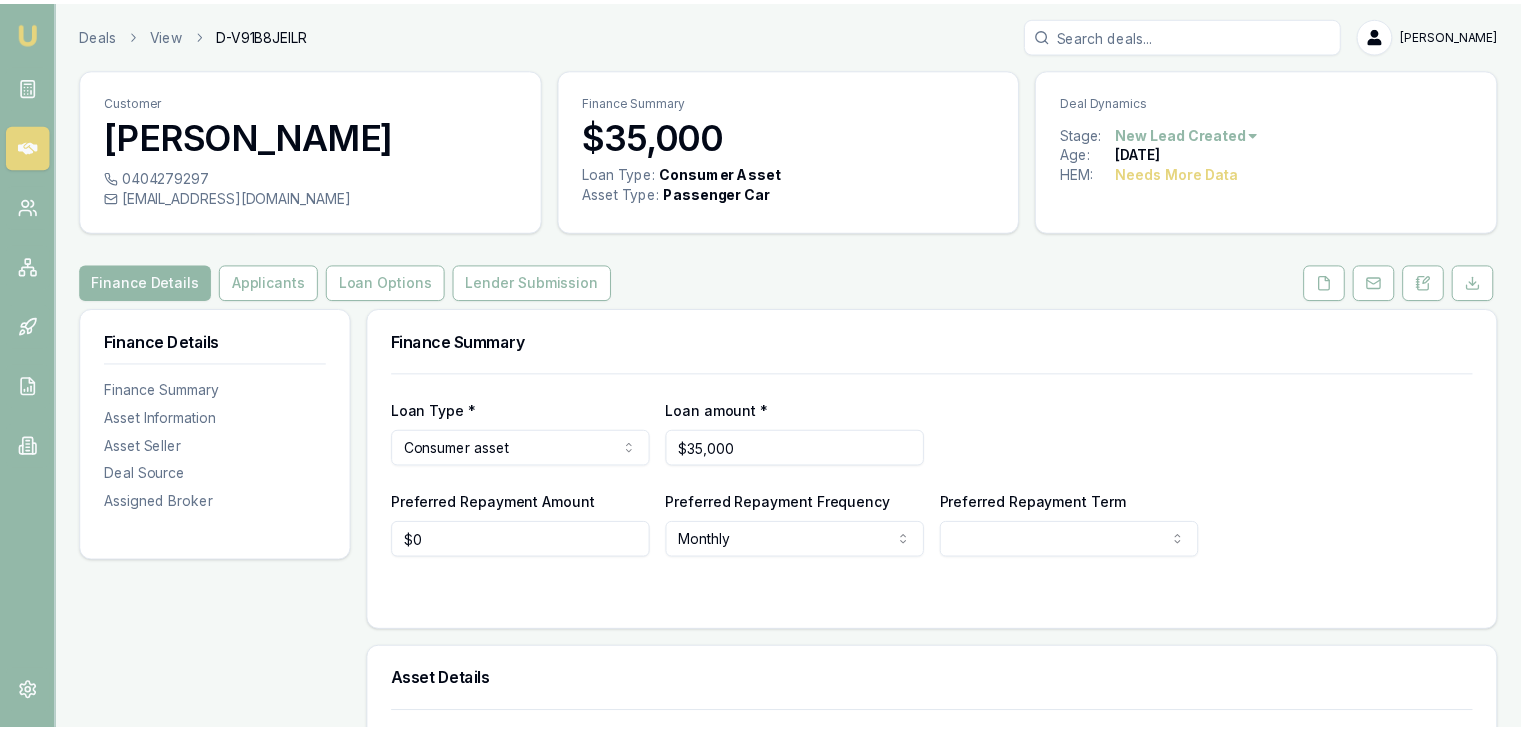 scroll, scrollTop: 0, scrollLeft: 0, axis: both 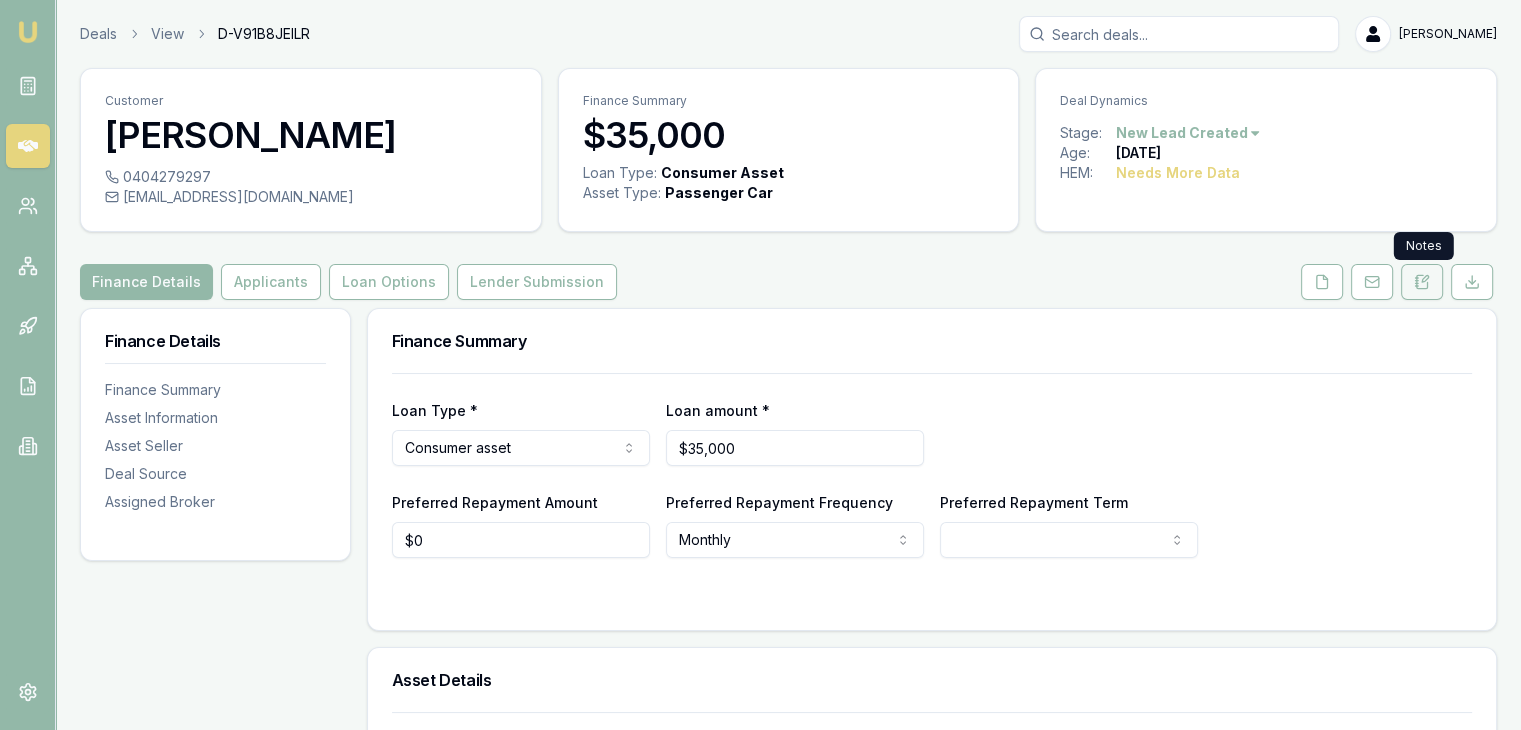 click 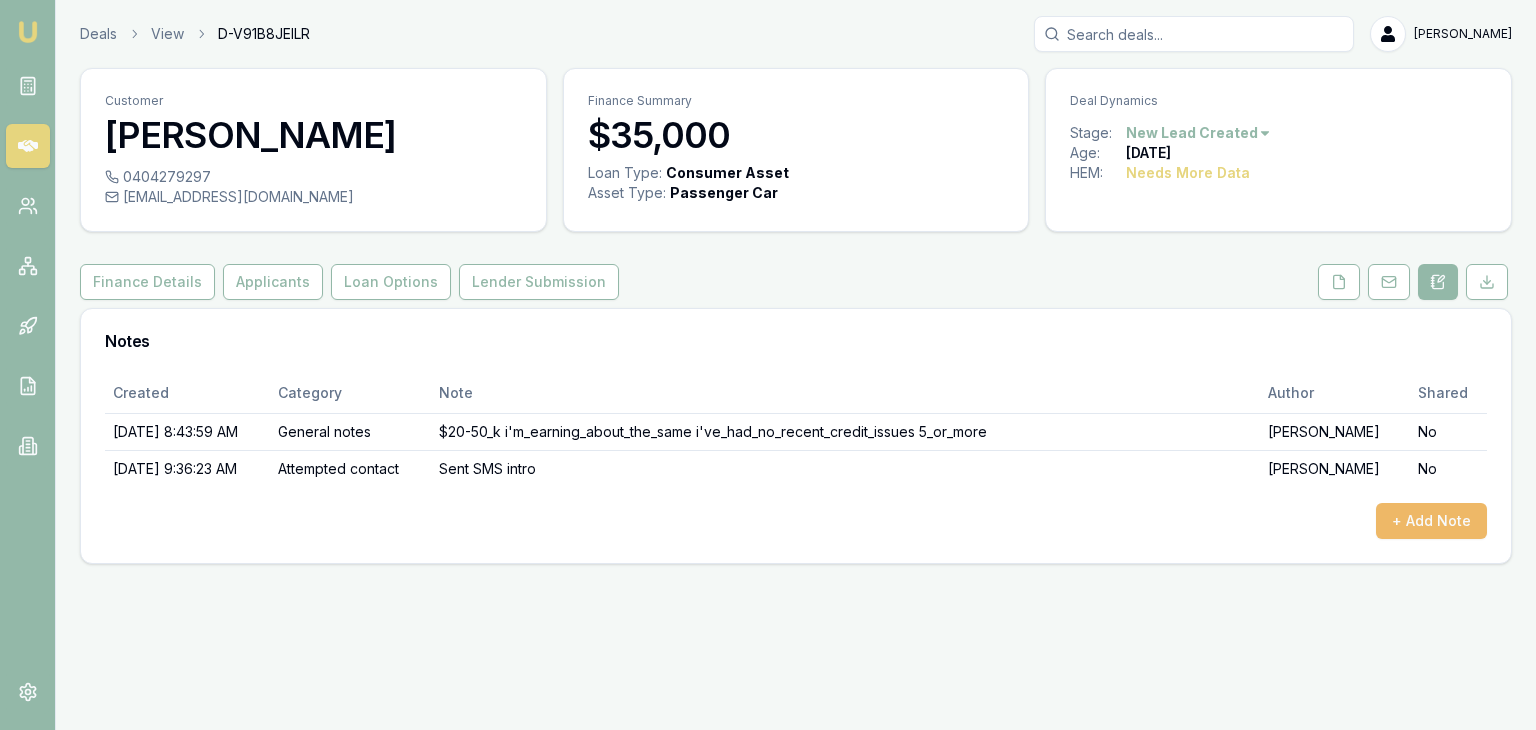 click on "+ Add Note" at bounding box center (1431, 521) 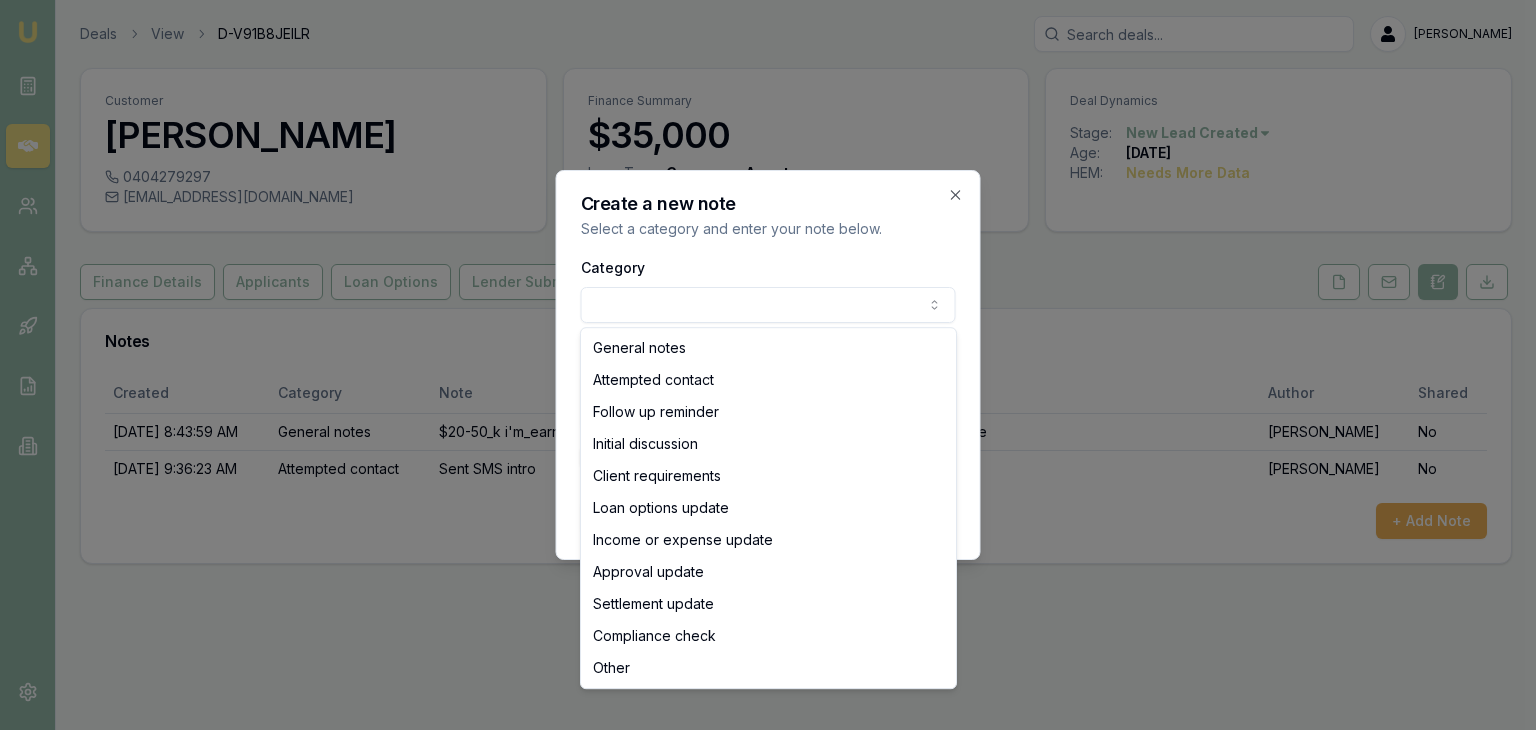 click on "Emu Broker Deals View D-V91B8JEILR Baron Ketterman Toggle Menu Customer Wasel Quraishi 0404279297 mohammadwaselquraishi@gmail.com Finance Summary $35,000 Loan Type: Consumer Asset Asset Type : Passenger Car Deal Dynamics Stage: New Lead Created Age: 9 days ago HEM: Needs More Data Finance Details Applicants Loan Options Lender Submission Notes Created Category Note Author Shared 7/12/2025, 8:43:59 AM General notes $20-50_k
i'm_earning_about_the_same
i've_had_no_recent_credit_issues
5_or_more Matt Leeburn No 7/12/2025, 9:36:23 AM Attempted contact Sent SMS intro Baron Ketterman No + Add Note Create a new note Select a category and enter your note below. Category  General notes Attempted contact Follow up reminder Initial discussion Client requirements Loan options update Income or expense update Approval update Settlement update Compliance check Other Details  Share note with partner? Create note Close General notes Attempted contact Follow up reminder Initial discussion Client requirements Other" at bounding box center (768, 365) 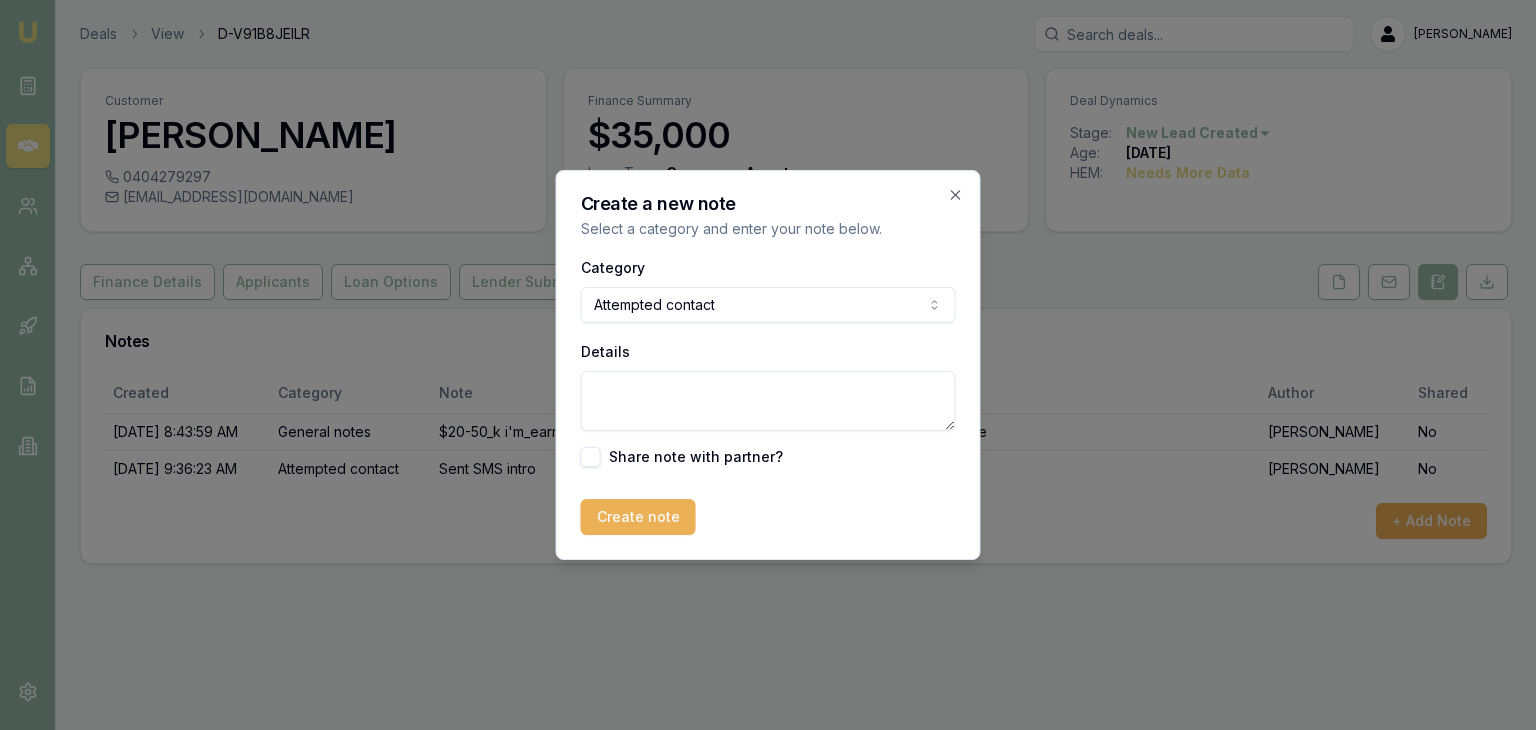 click on "Details" at bounding box center (768, 401) 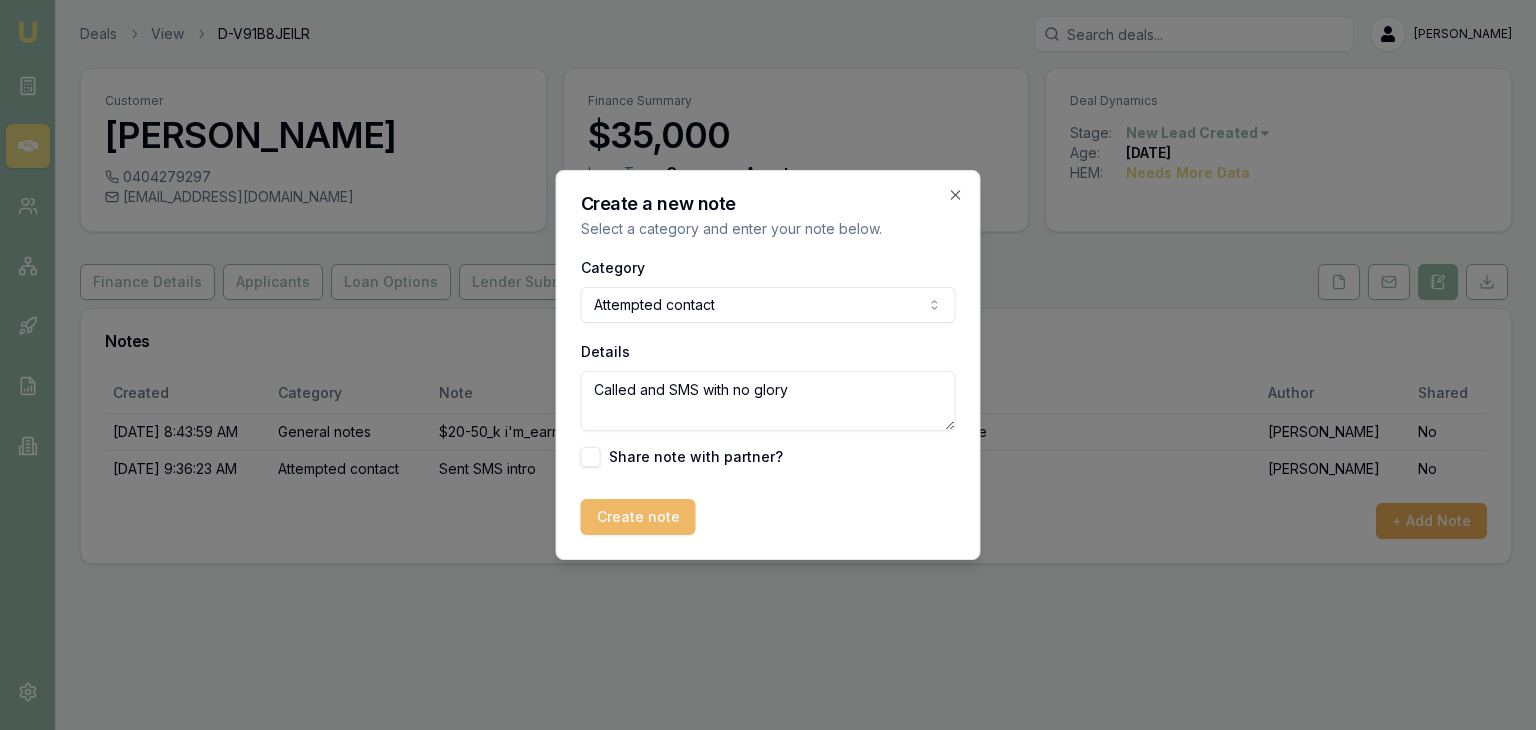 type on "Called and SMS with no glory" 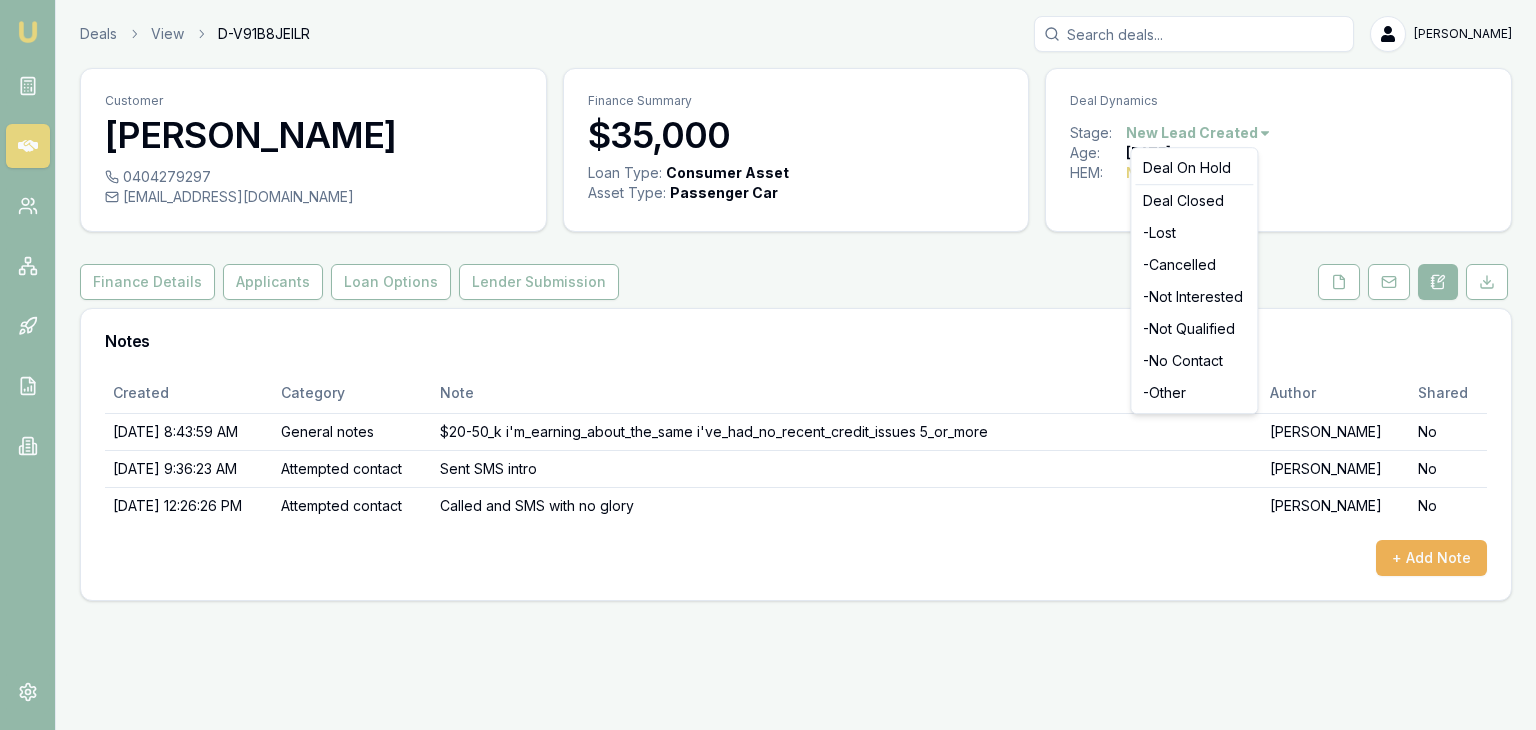 click on "Emu Broker Deals View D-V91B8JEILR Baron Ketterman Toggle Menu Customer Wasel Quraishi 0404279297 mohammadwaselquraishi@gmail.com Finance Summary $35,000 Loan Type: Consumer Asset Asset Type : Passenger Car Deal Dynamics Stage: New Lead Created Age: 9 days ago HEM: Needs More Data Finance Details Applicants Loan Options Lender Submission Notes Created Category Note Author Shared 7/12/2025, 8:43:59 AM General notes $20-50_k
i'm_earning_about_the_same
i've_had_no_recent_credit_issues
5_or_more Matt Leeburn No 7/12/2025, 9:36:23 AM Attempted contact Sent SMS intro Baron Ketterman No 7/21/2025, 12:26:26 PM Attempted contact Called and SMS with no glory Baron Ketterman No + Add Note Deal On Hold Deal Closed   -  Lost   -  Cancelled   -  Not Interested   -  Not Qualified   -  No Contact   -  Other" at bounding box center (768, 365) 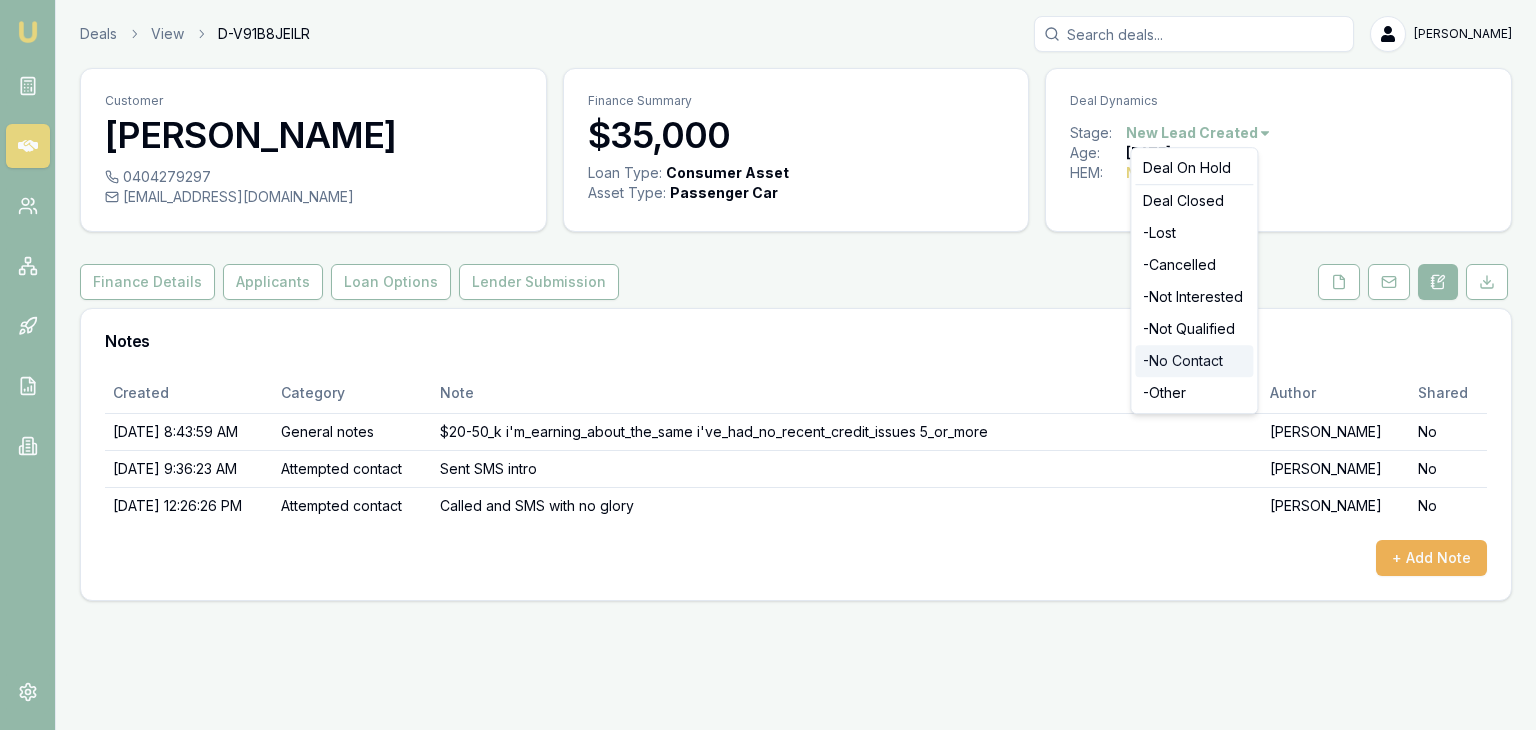 click on "-  No Contact" at bounding box center [1194, 361] 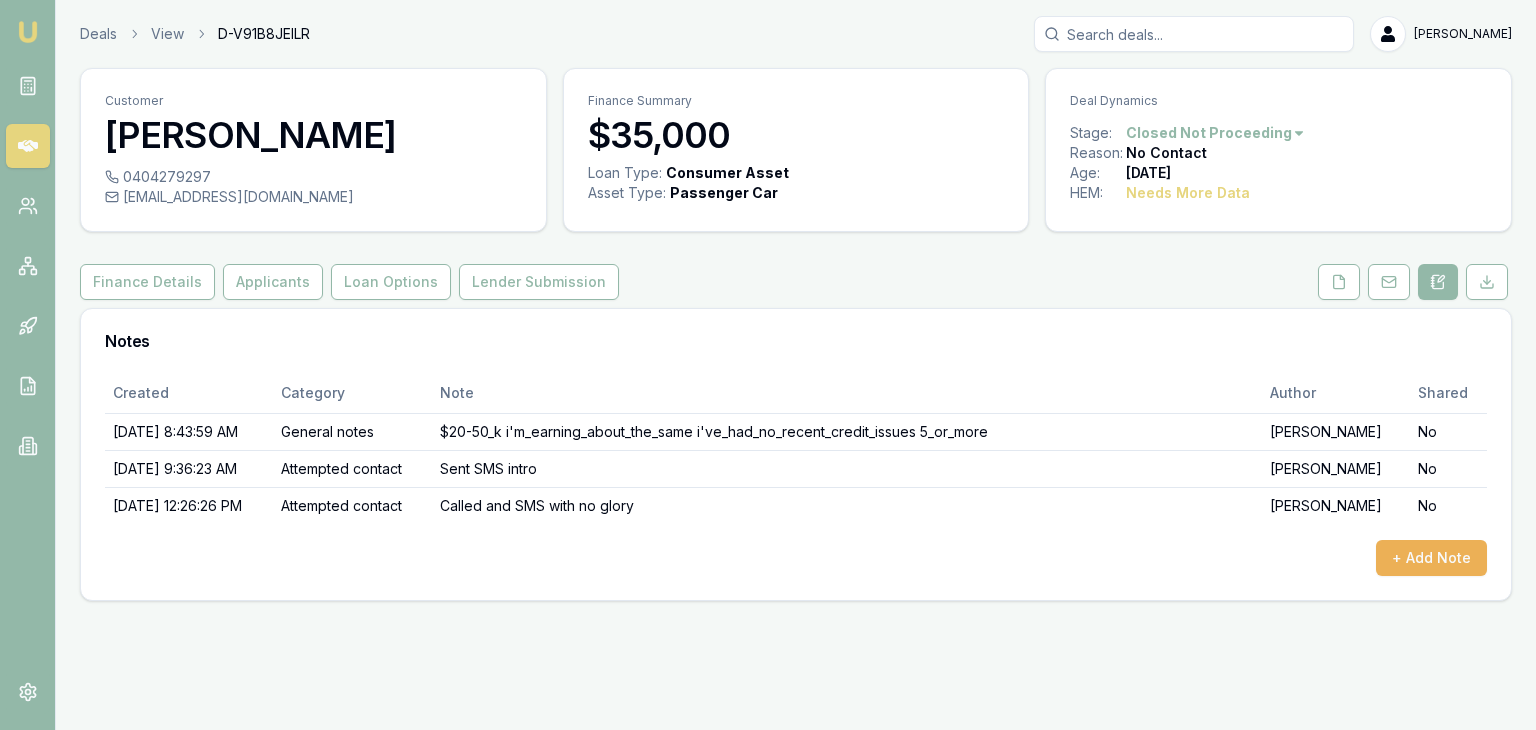 scroll, scrollTop: 0, scrollLeft: 0, axis: both 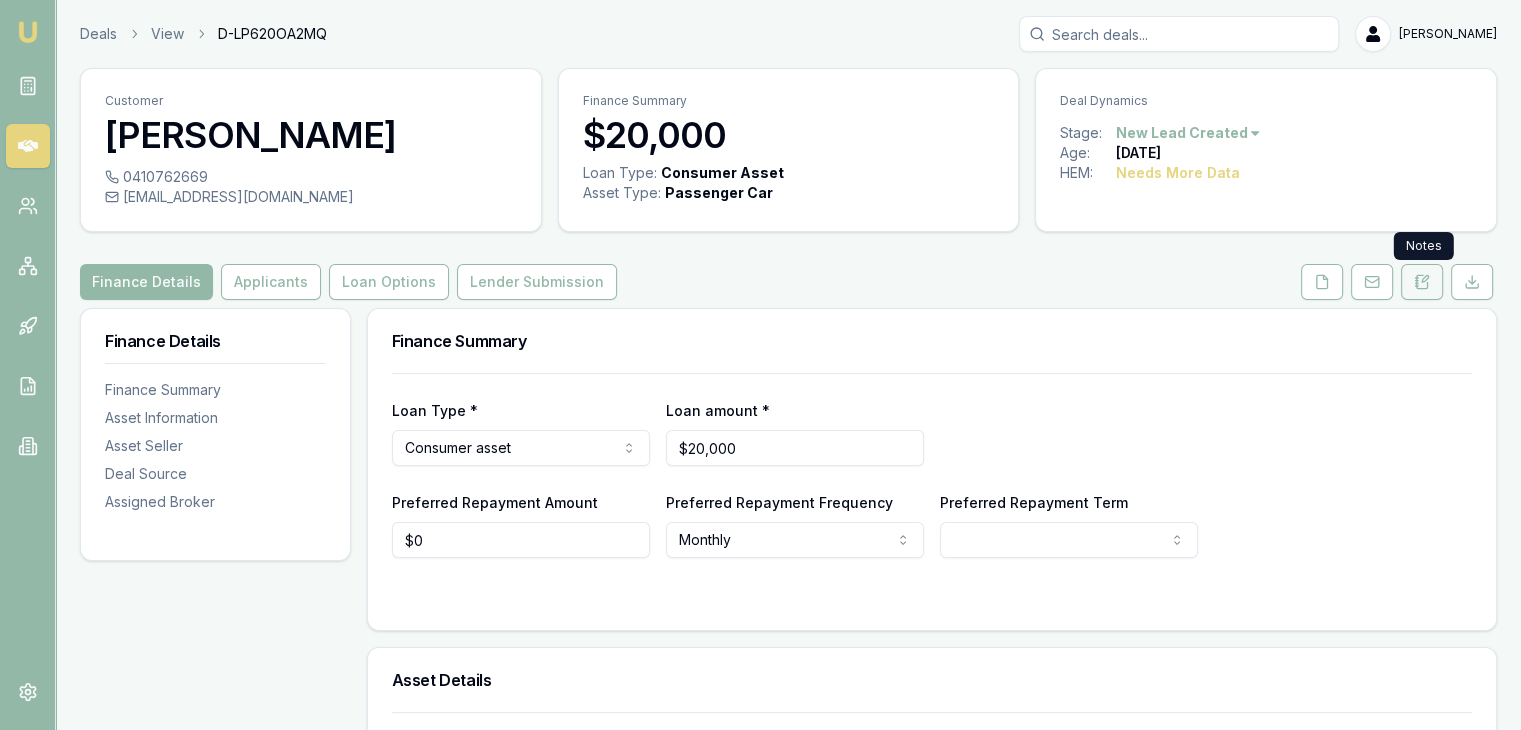 click 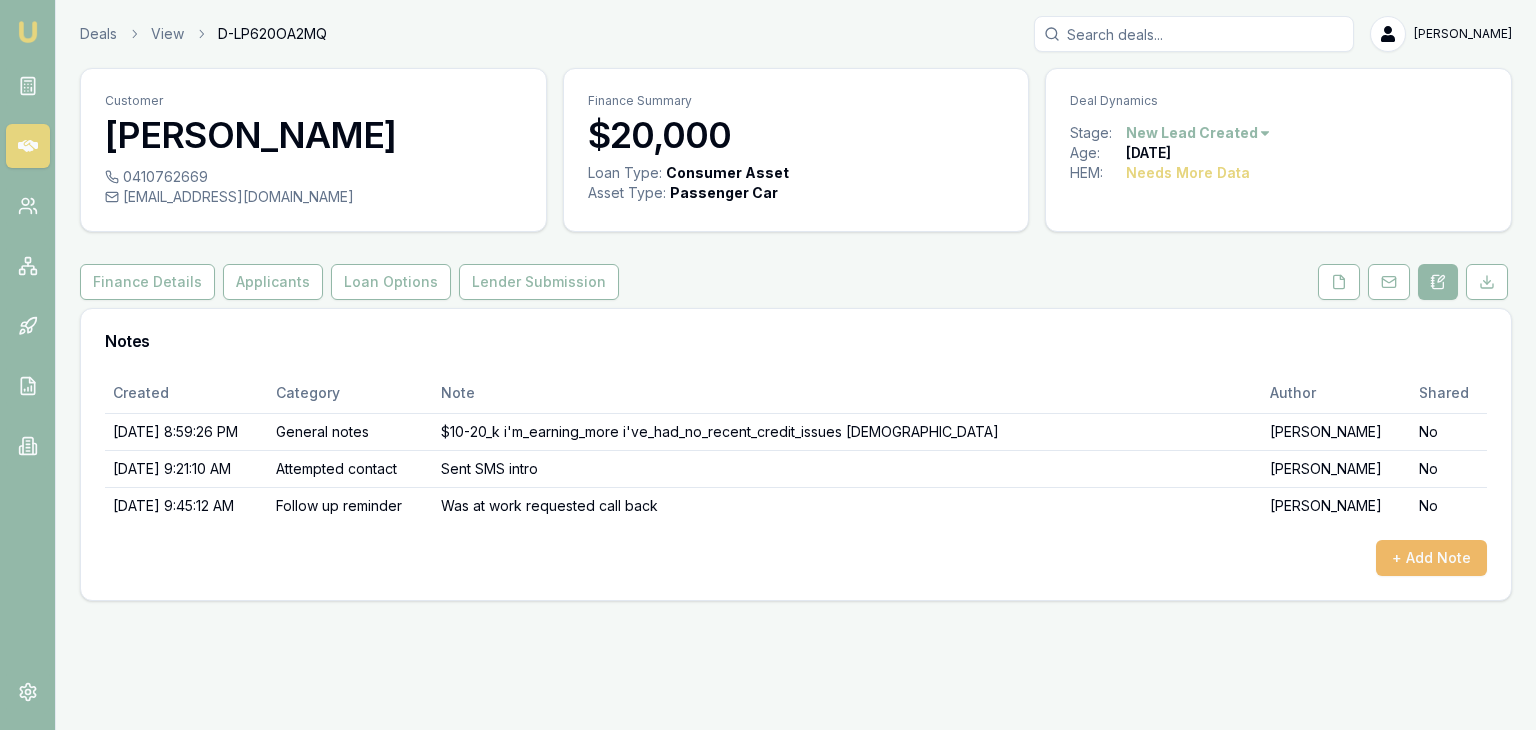 click on "+ Add Note" at bounding box center [1431, 558] 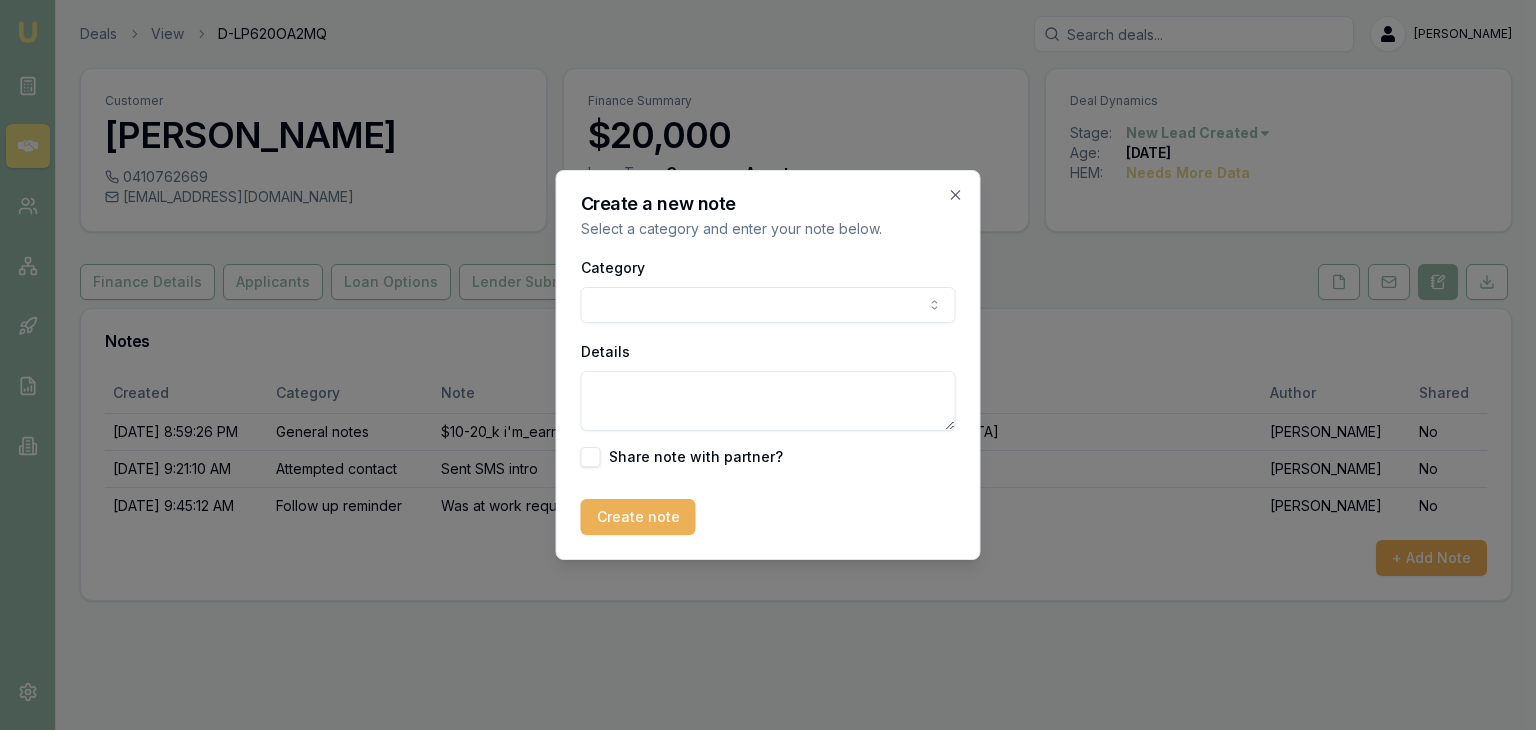 click on "Emu Broker Deals View D-LP620OA2MQ Baron Ketterman Toggle Menu Customer Ayman Naiem 0410762669 aymanragheb@gmail.com Finance Summary $20,000 Loan Type: Consumer Asset Asset Type : Passenger Car Deal Dynamics Stage: New Lead Created Age: 6 days ago HEM: Needs More Data Finance Details Applicants Loan Options Lender Submission Notes Created Category Note Author Shared 7/14/2025, 8:59:26 PM General notes $10-20_k
i'm_earning_more
i've_had_no_recent_credit_issues
4_years_old Matt Leeburn No 7/15/2025, 9:21:10 AM Attempted contact Sent SMS intro Baron Ketterman No 7/17/2025, 9:45:12 AM Follow up reminder Was at work requested call back Baron Ketterman No + Add Note Create a new note Select a category and enter your note below. Category  General notes Attempted contact Follow up reminder Initial discussion Client requirements Loan options update Income or expense update Approval update Settlement update Compliance check Other Details  Share note with partner? Create note Close" at bounding box center [768, 365] 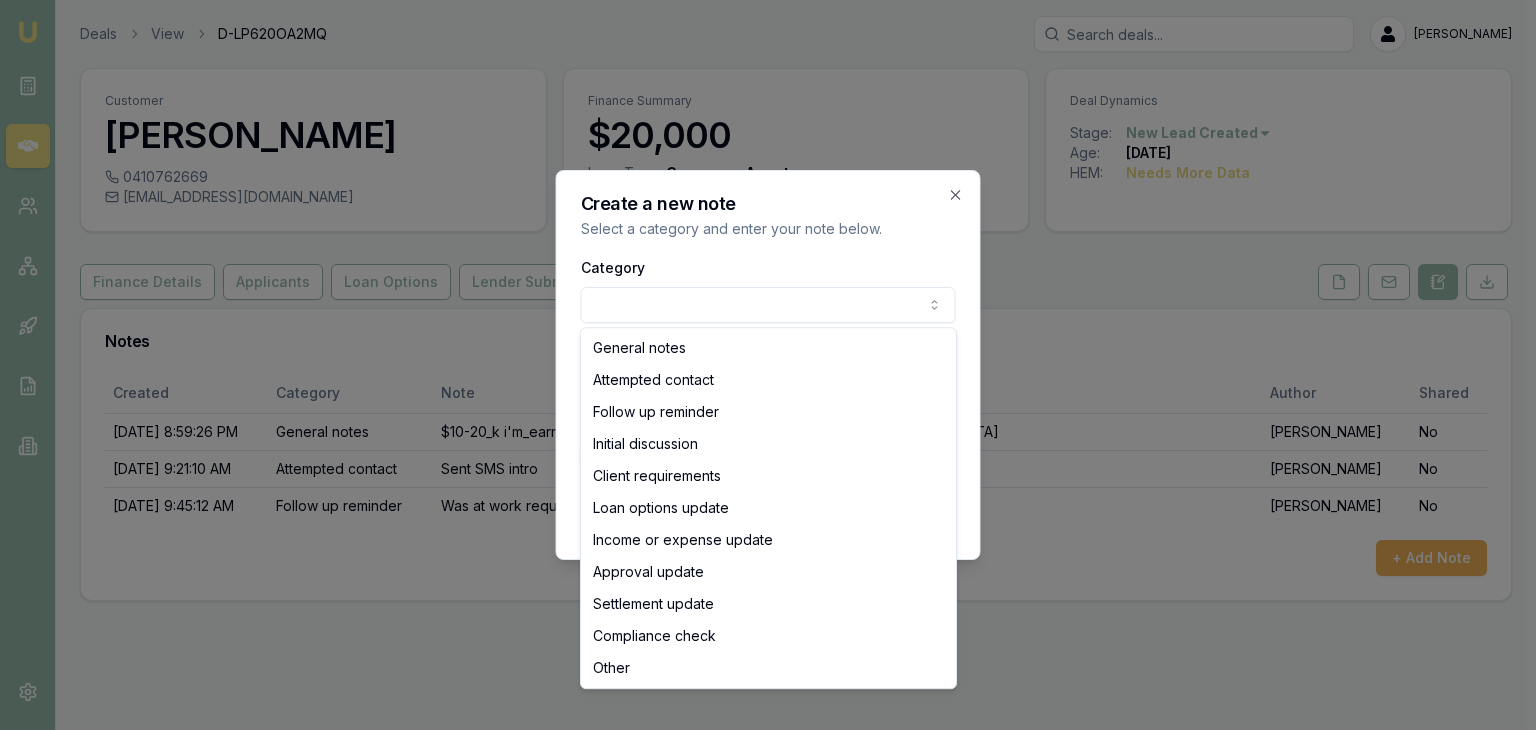 select on "INITIAL_DISCUSSION" 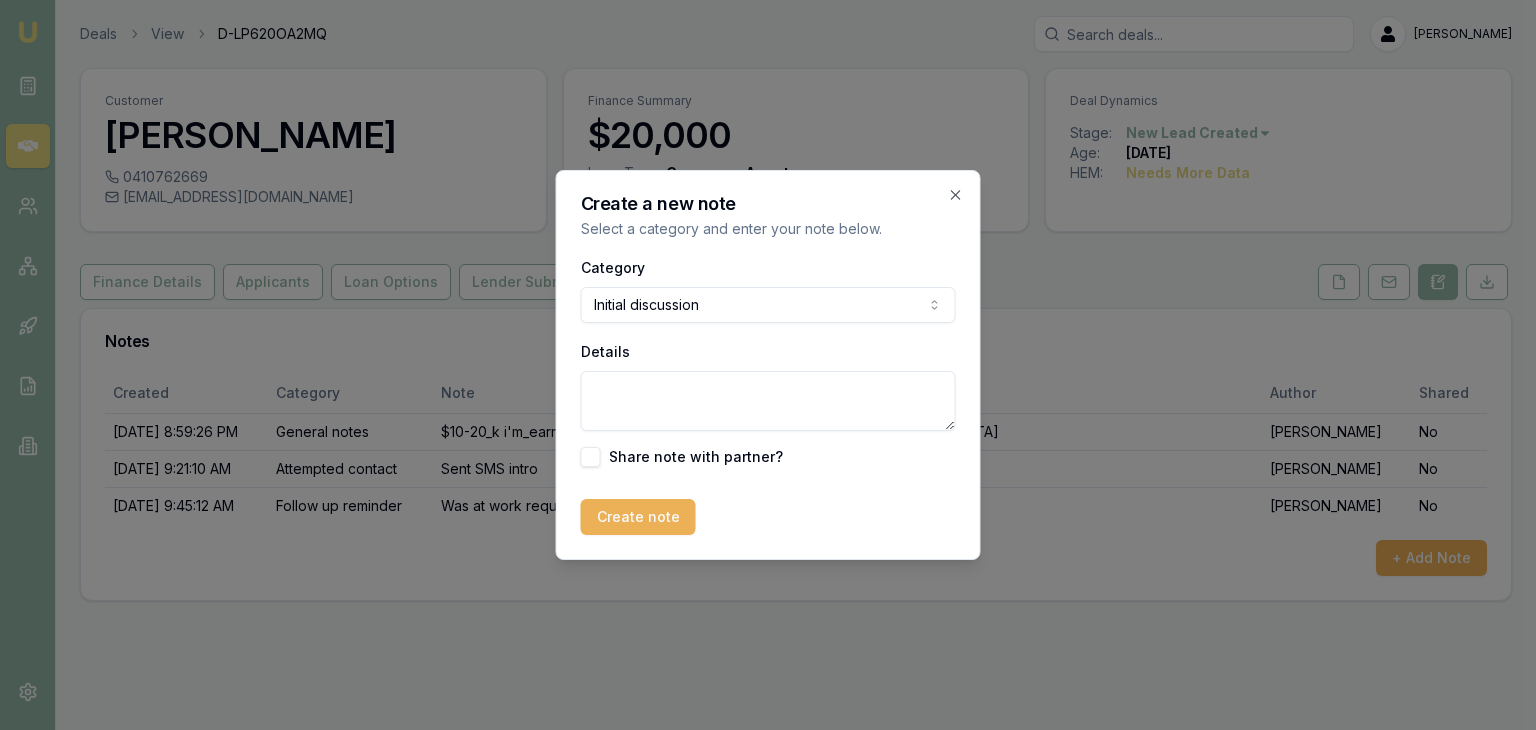 click on "Details" at bounding box center (768, 401) 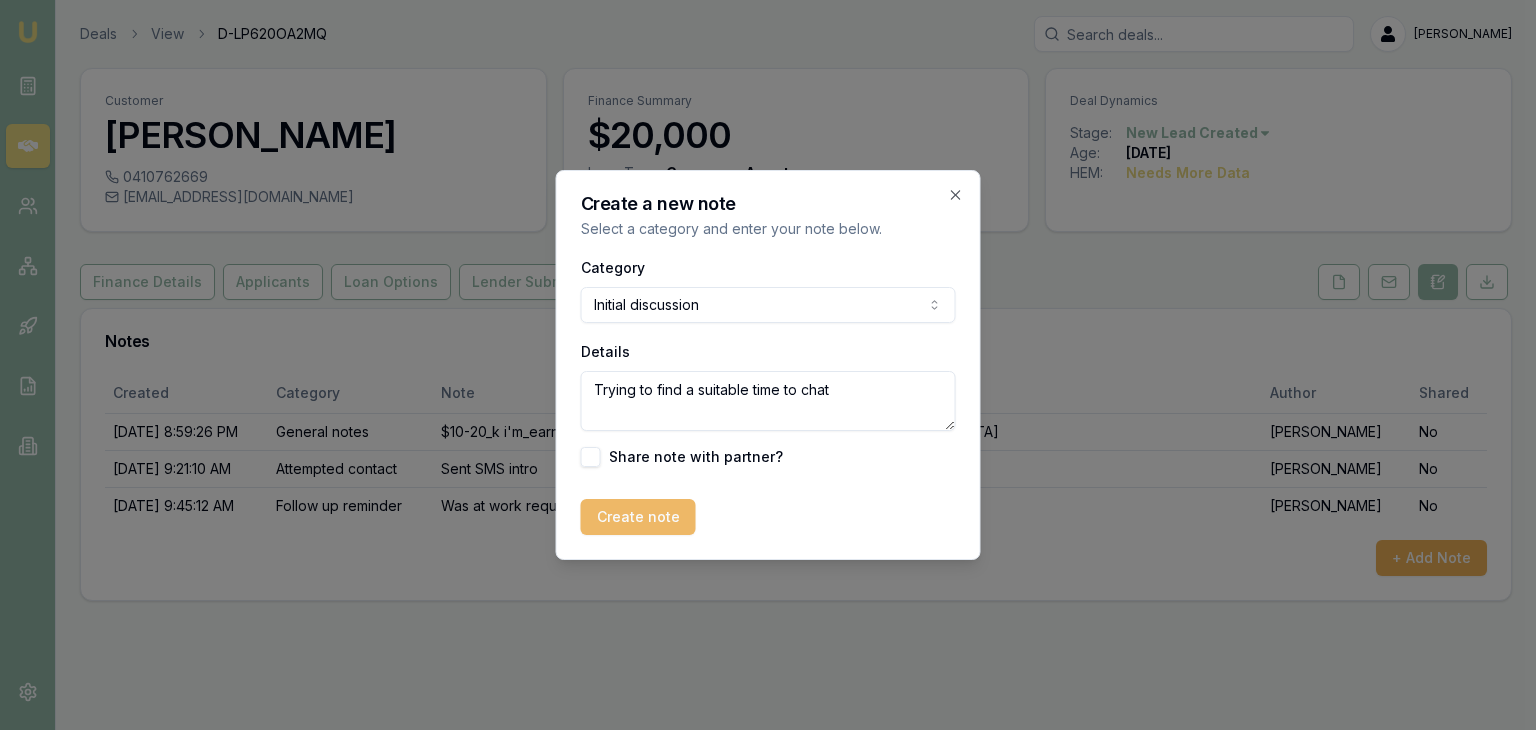 type on "Trying to find a suitable time to chat" 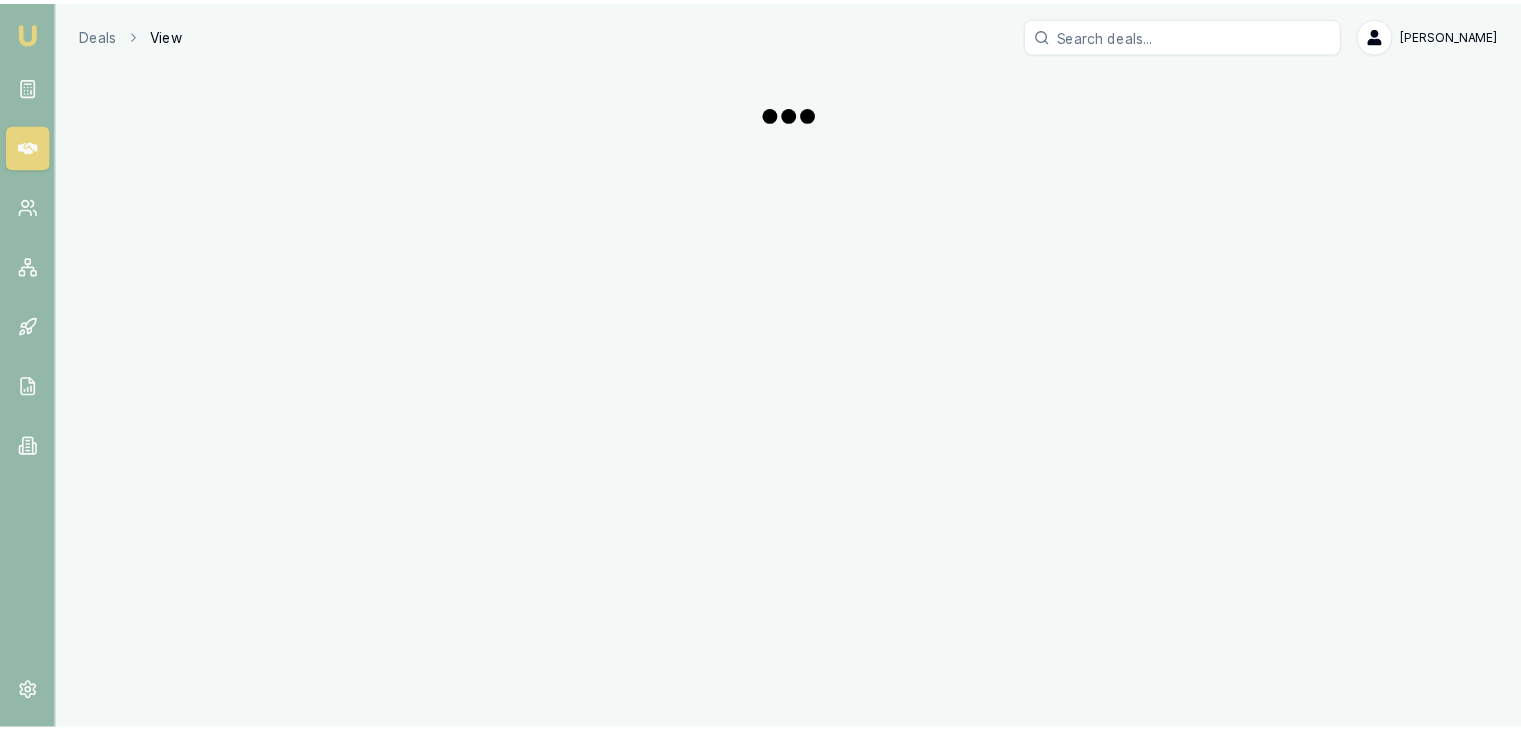 scroll, scrollTop: 0, scrollLeft: 0, axis: both 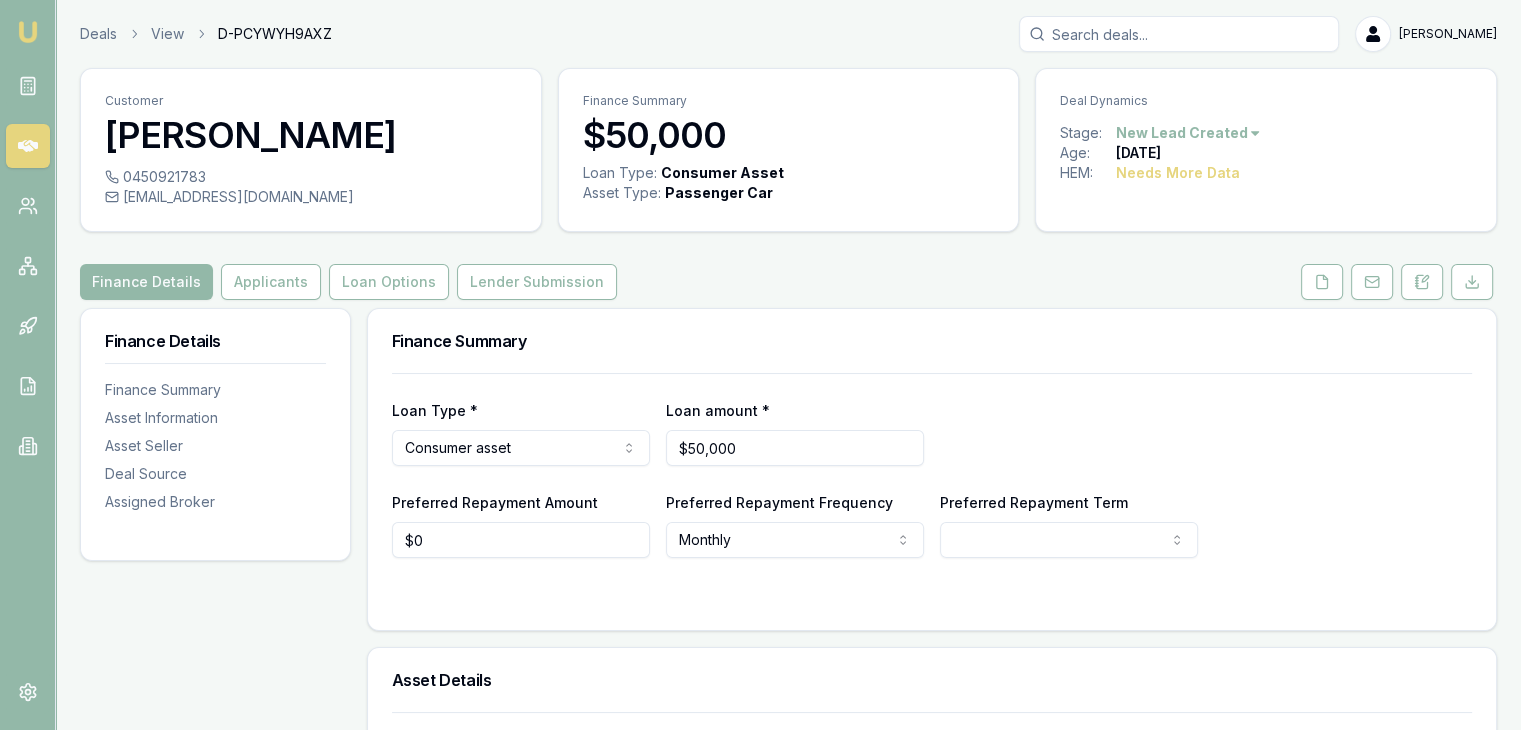 click on "Deals View D-PCYWYH9AXZ [PERSON_NAME]" at bounding box center [788, 34] 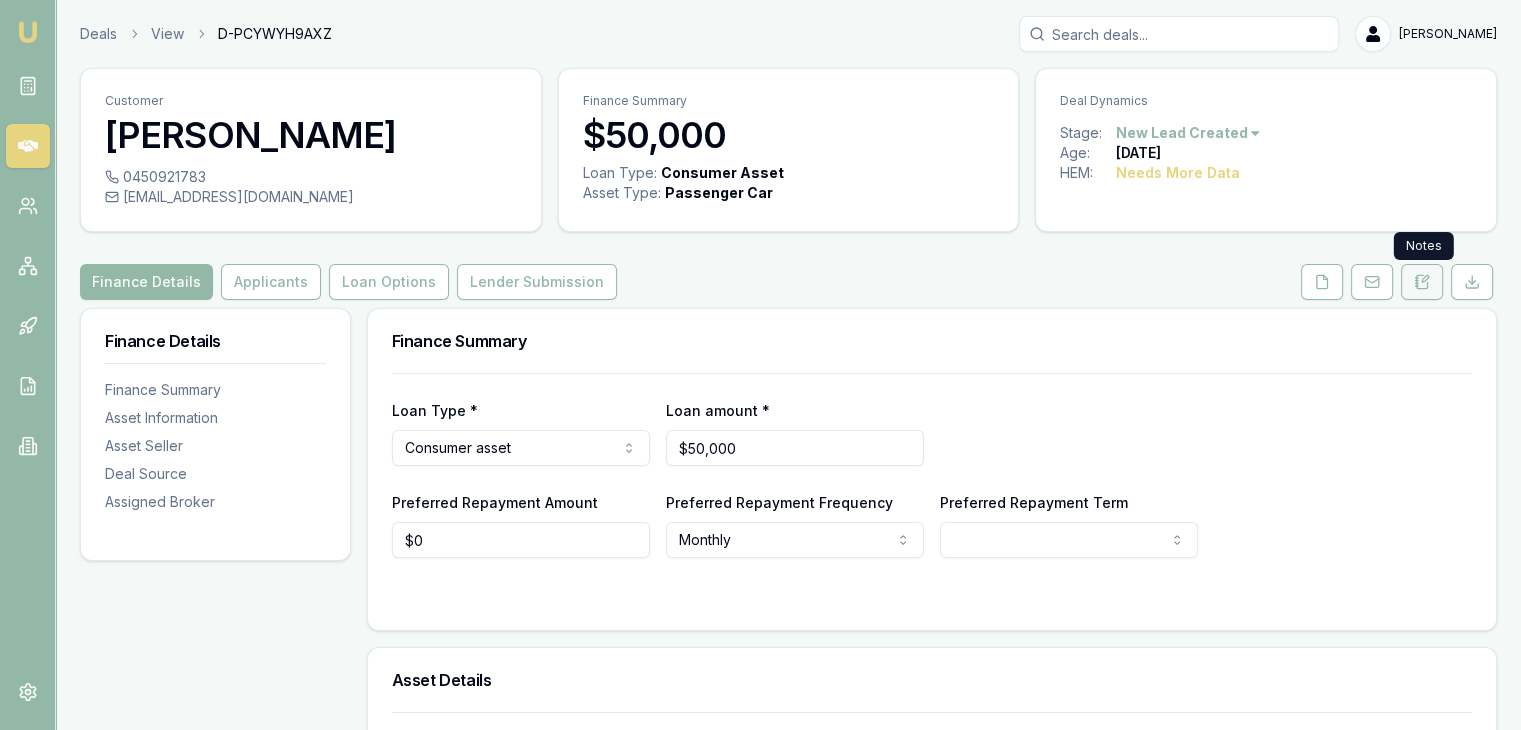 click 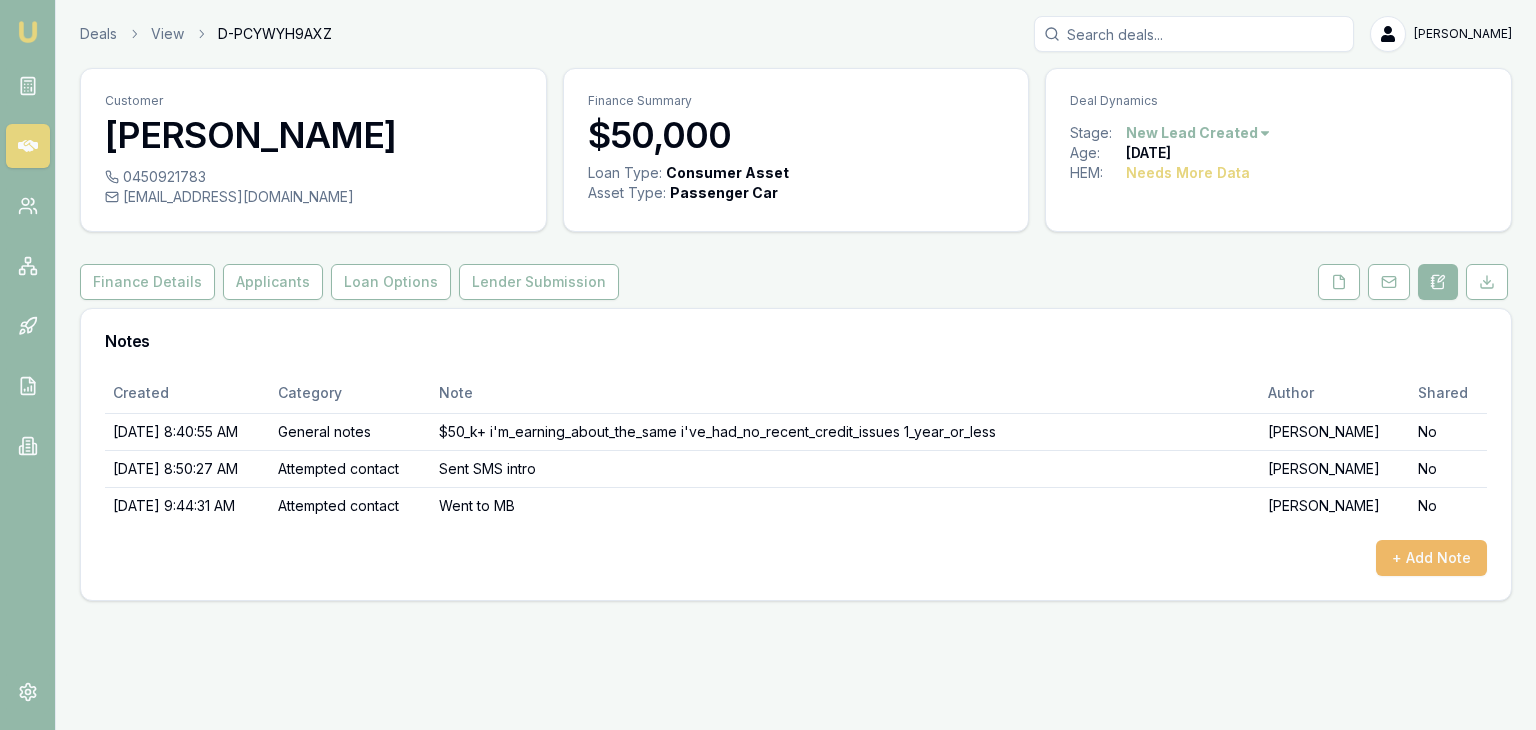click on "+ Add Note" at bounding box center (1431, 558) 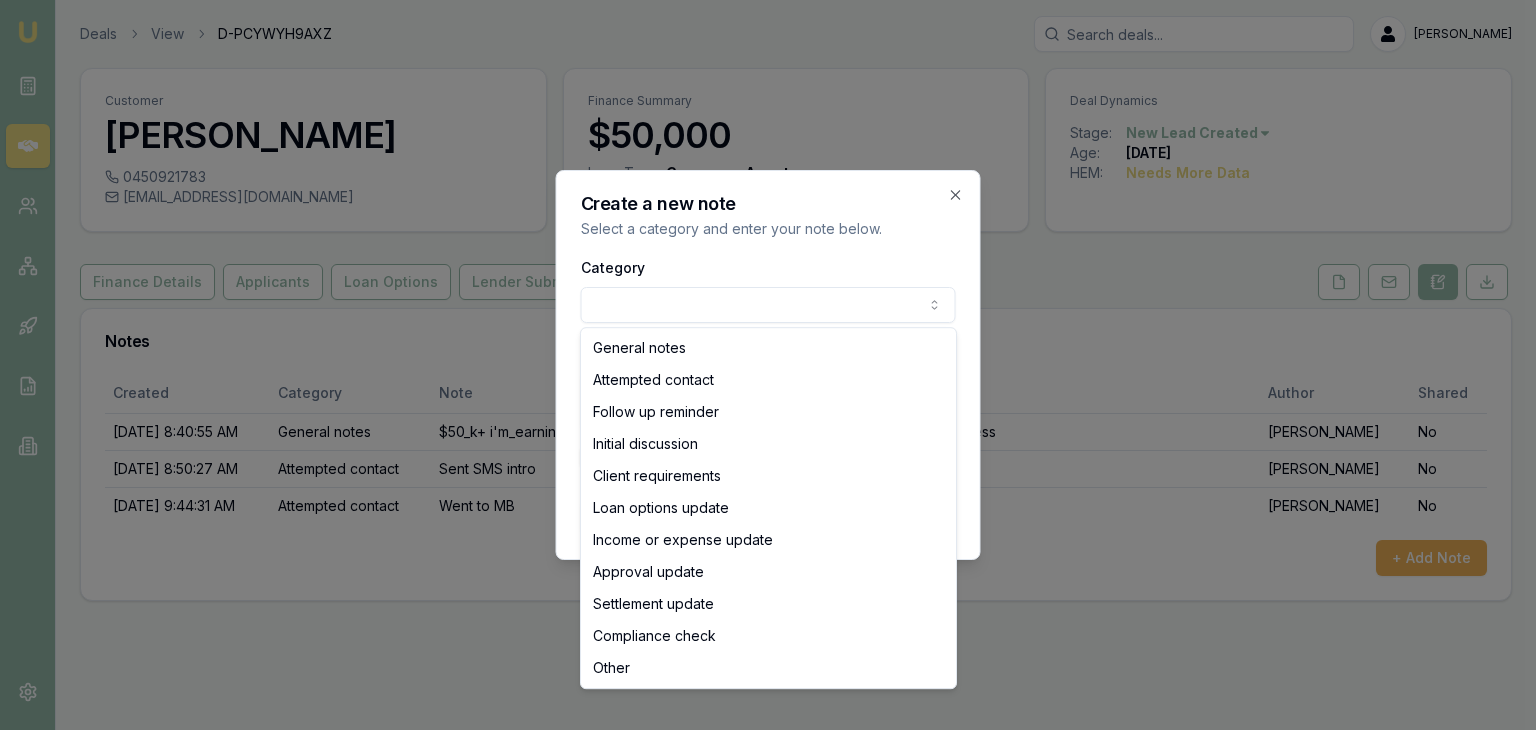 click on "Emu Broker Deals View D-PCYWYH9AXZ Baron Ketterman Toggle Menu Customer Joseph Ivy 0450921783 jboryee@yahoo.com Finance Summary $50,000 Loan Type: Consumer Asset Asset Type : Passenger Car Deal Dynamics Stage: New Lead Created Age: 5 days ago HEM: Needs More Data Finance Details Applicants Loan Options Lender Submission Notes Created Category Note Author Shared 7/16/2025, 8:40:55 AM General notes $50_k+
i'm_earning_about_the_same
i've_had_no_recent_credit_issues
1_year_or_less Matt Leeburn No 7/16/2025, 8:50:27 AM Attempted contact Sent SMS intro Baron Ketterman No 7/17/2025, 9:44:31 AM Attempted contact Went to MB Baron Ketterman No + Add Note Create a new note Select a category and enter your note below. Category  General notes Attempted contact Follow up reminder Initial discussion Client requirements Loan options update Income or expense update Approval update Settlement update Compliance check Other Details  Share note with partner? Create note Close General notes Attempted contact Approval update" at bounding box center (768, 365) 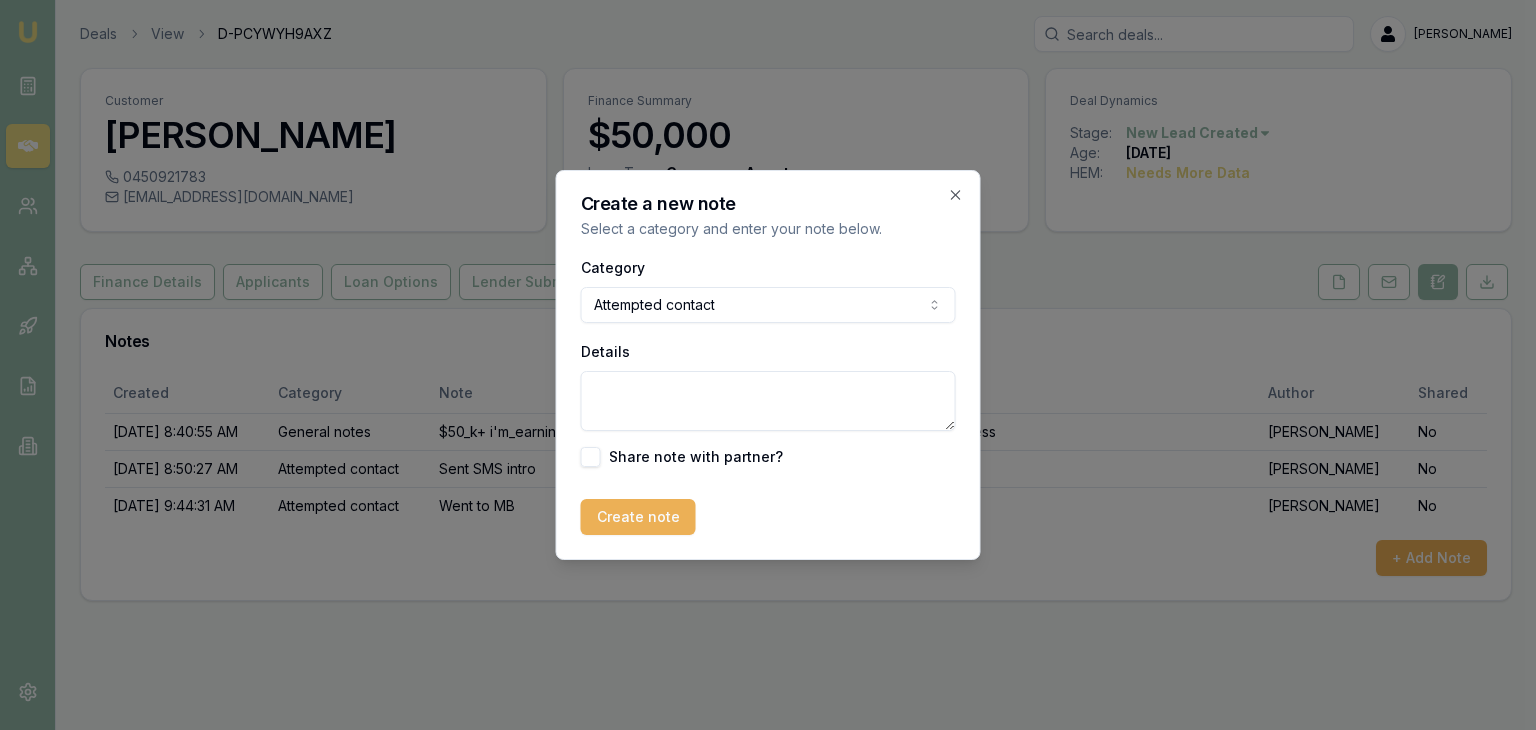 click on "Details" at bounding box center [768, 401] 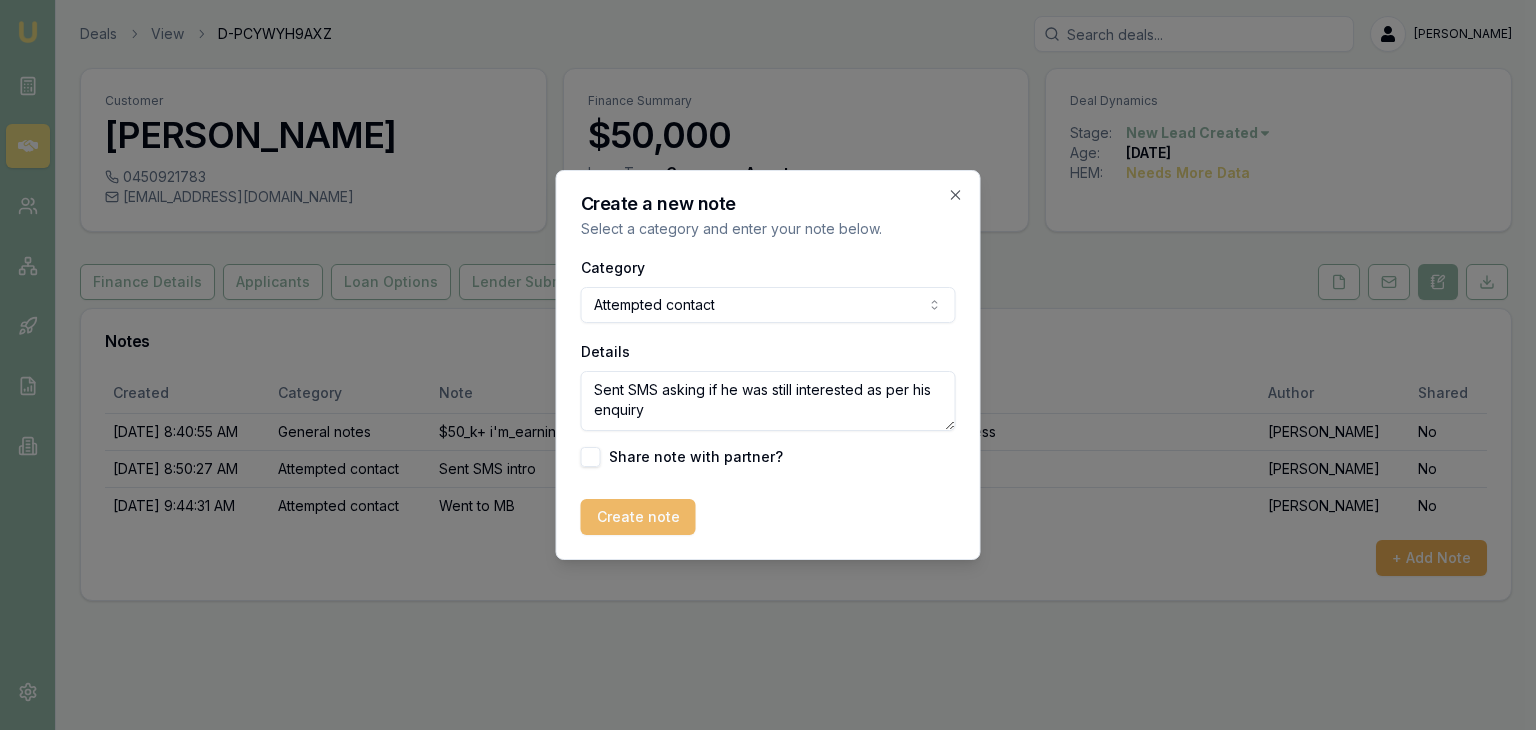 type on "Sent SMS asking if he was still interested as per his enquiry" 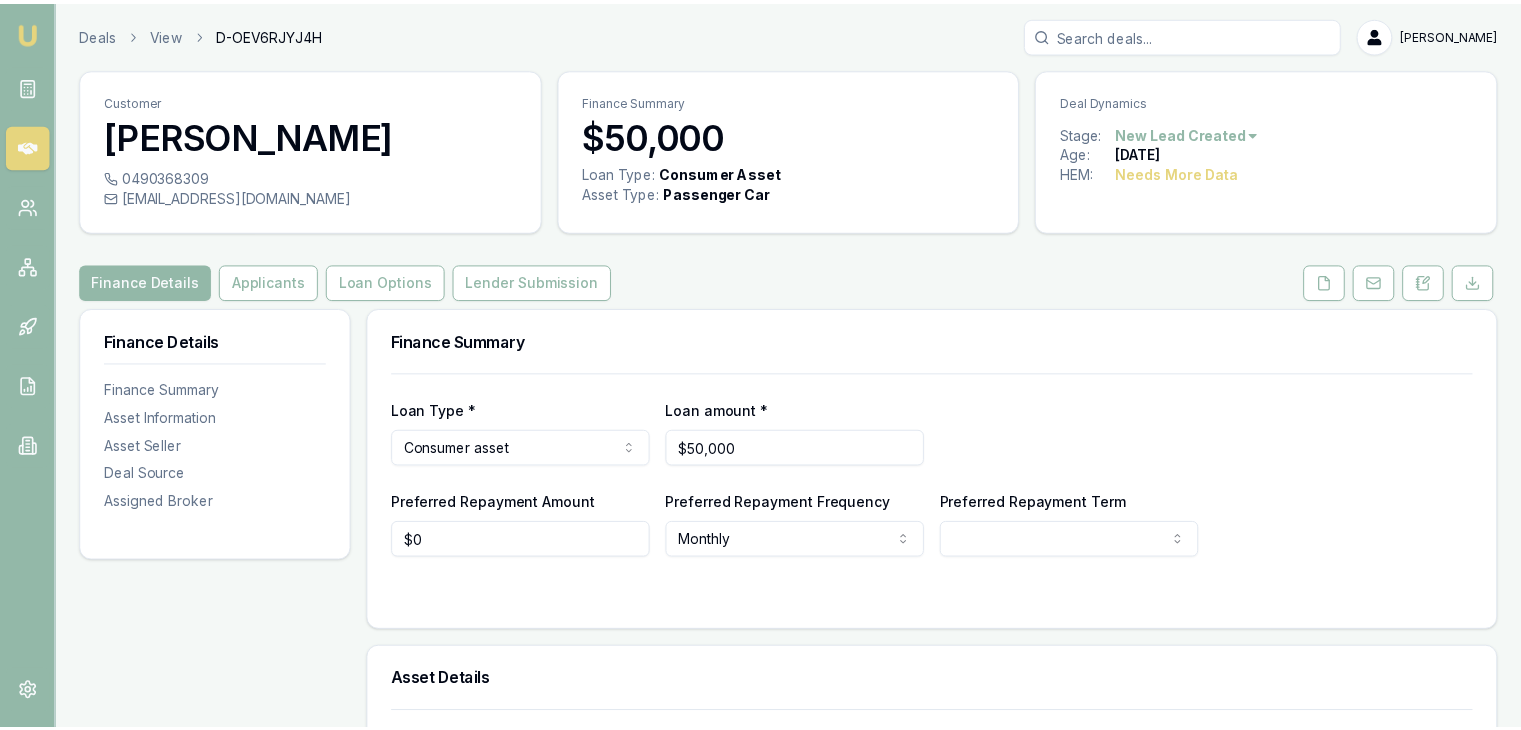 scroll, scrollTop: 0, scrollLeft: 0, axis: both 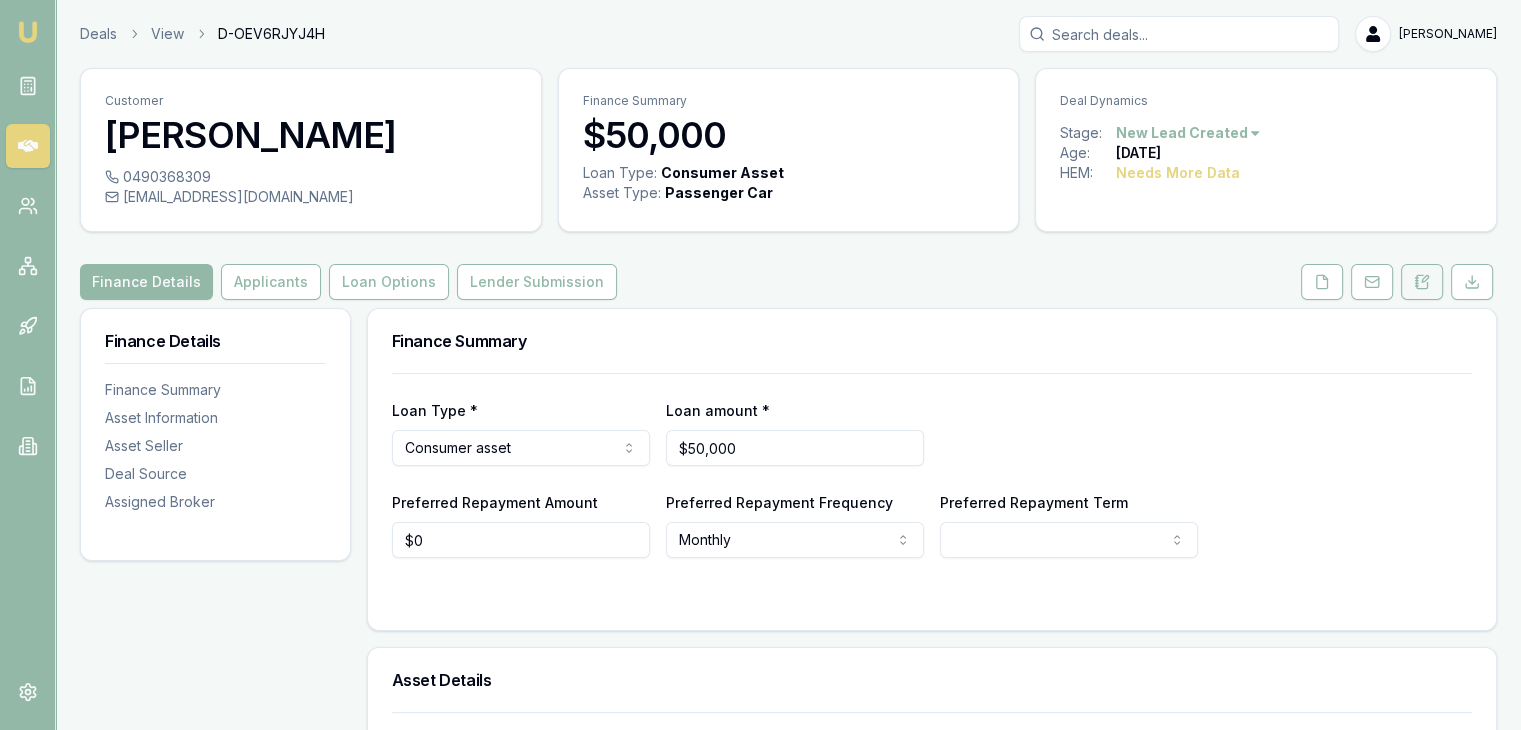 click 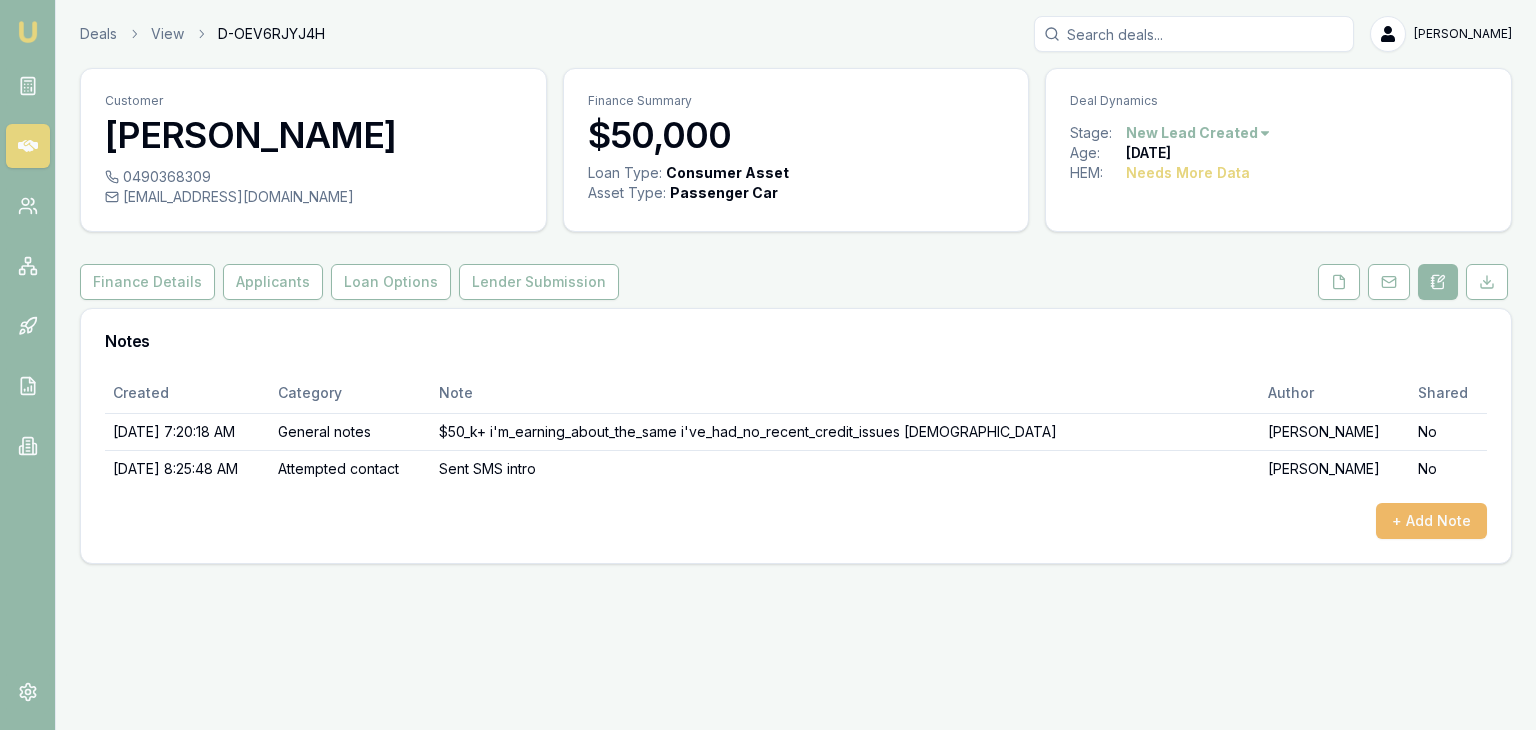 click on "+ Add Note" at bounding box center (1431, 521) 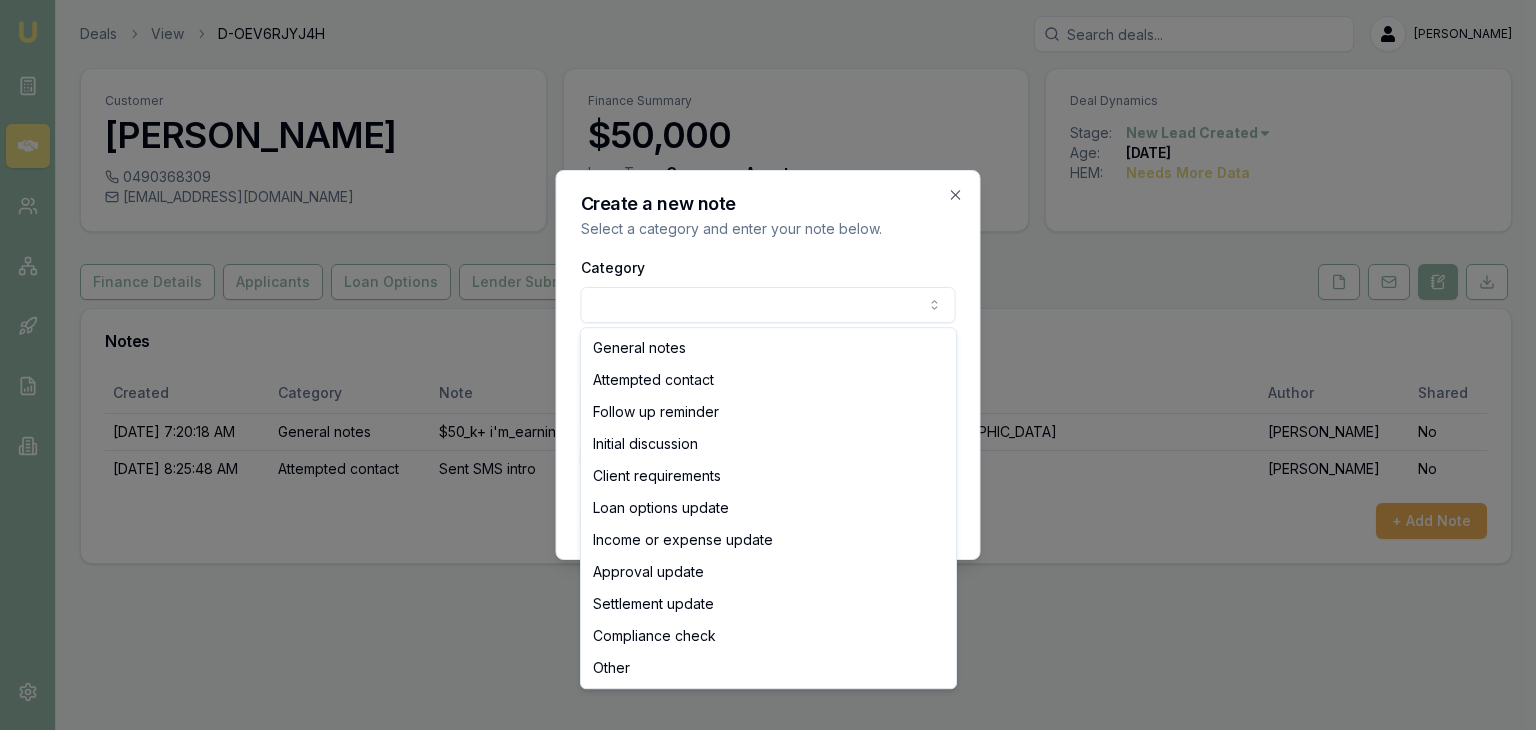 click on "Emu Broker Deals View D-OEV6RJYJ4H [PERSON_NAME] Toggle Menu Customer [PERSON_NAME] 0490368309 [EMAIL_ADDRESS][DOMAIN_NAME] Finance Summary $50,000 Loan Type: Consumer Asset Asset Type : Passenger Car Deal Dynamics Stage: New Lead Created Age: [DEMOGRAPHIC_DATA][DATE] HEM: Needs More Data Finance Details Applicants Loan Options Lender Submission Notes Created Category Note Author Shared [DATE] 7:20:18 AM General notes $50_k+	i'm_earning_about_the_same	i've_had_no_recent_credit_issues	[DEMOGRAPHIC_DATA] [PERSON_NAME] No [DATE] 8:25:48 AM Attempted contact Sent SMS intro [PERSON_NAME] No + Add Note Create a new note Select a category and enter your note below. Category  General notes Attempted contact Follow up reminder Initial discussion Client requirements Loan options update Income or expense update Approval update Settlement update Compliance check Other Details  Share note with partner? Create note Close General notes Attempted contact Follow up reminder Initial discussion Client requirements Loan options update" at bounding box center (768, 365) 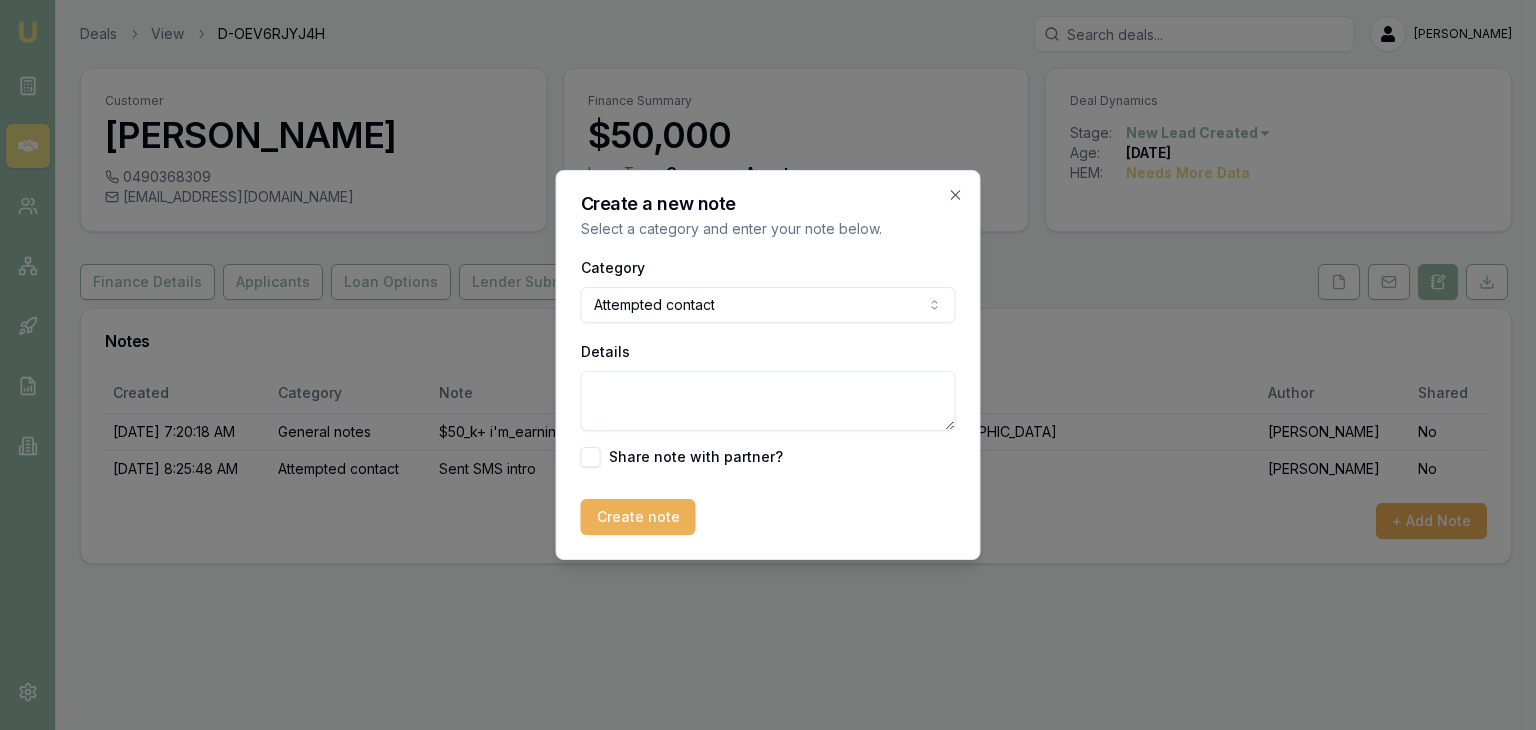 click on "Details" at bounding box center [768, 401] 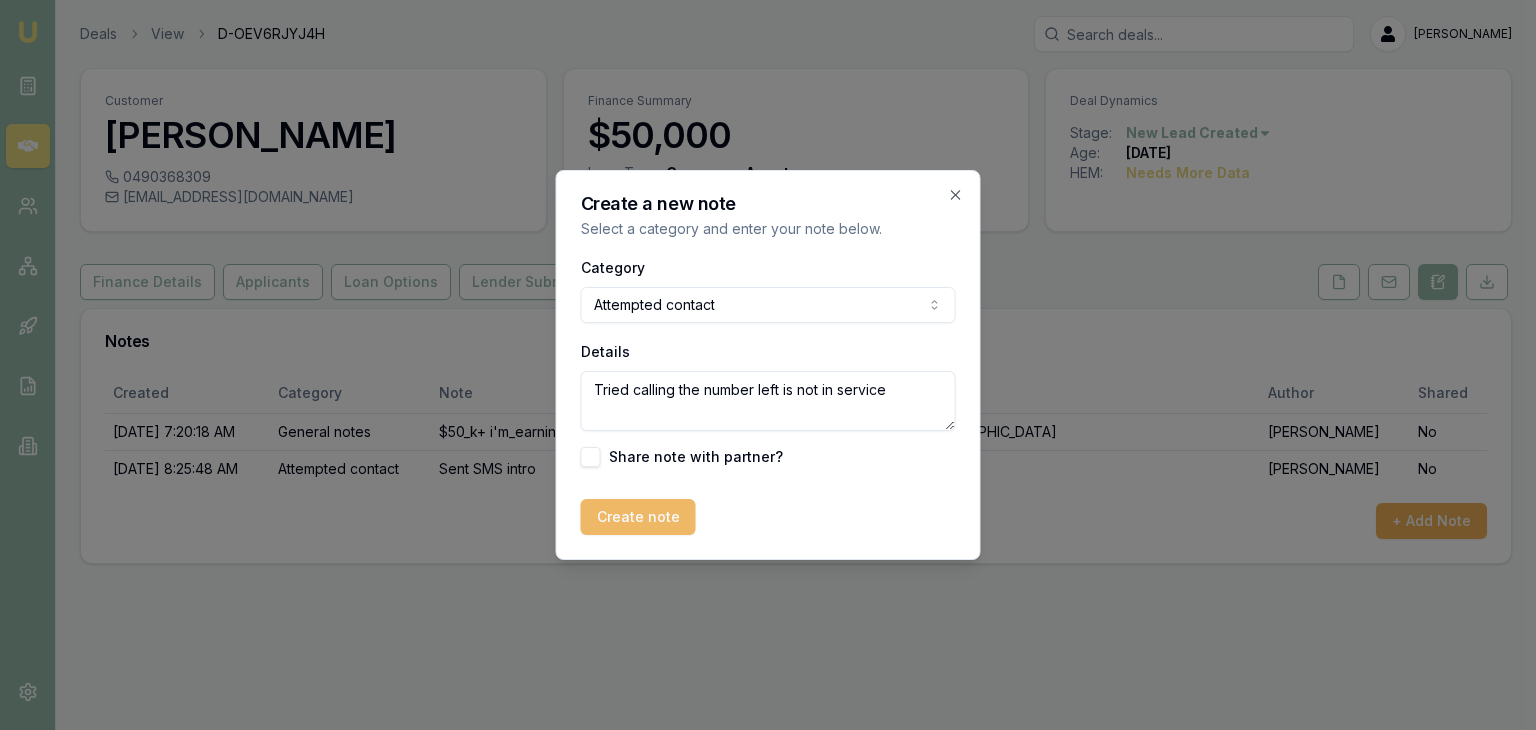 type on "Tried calling the number left is not in service" 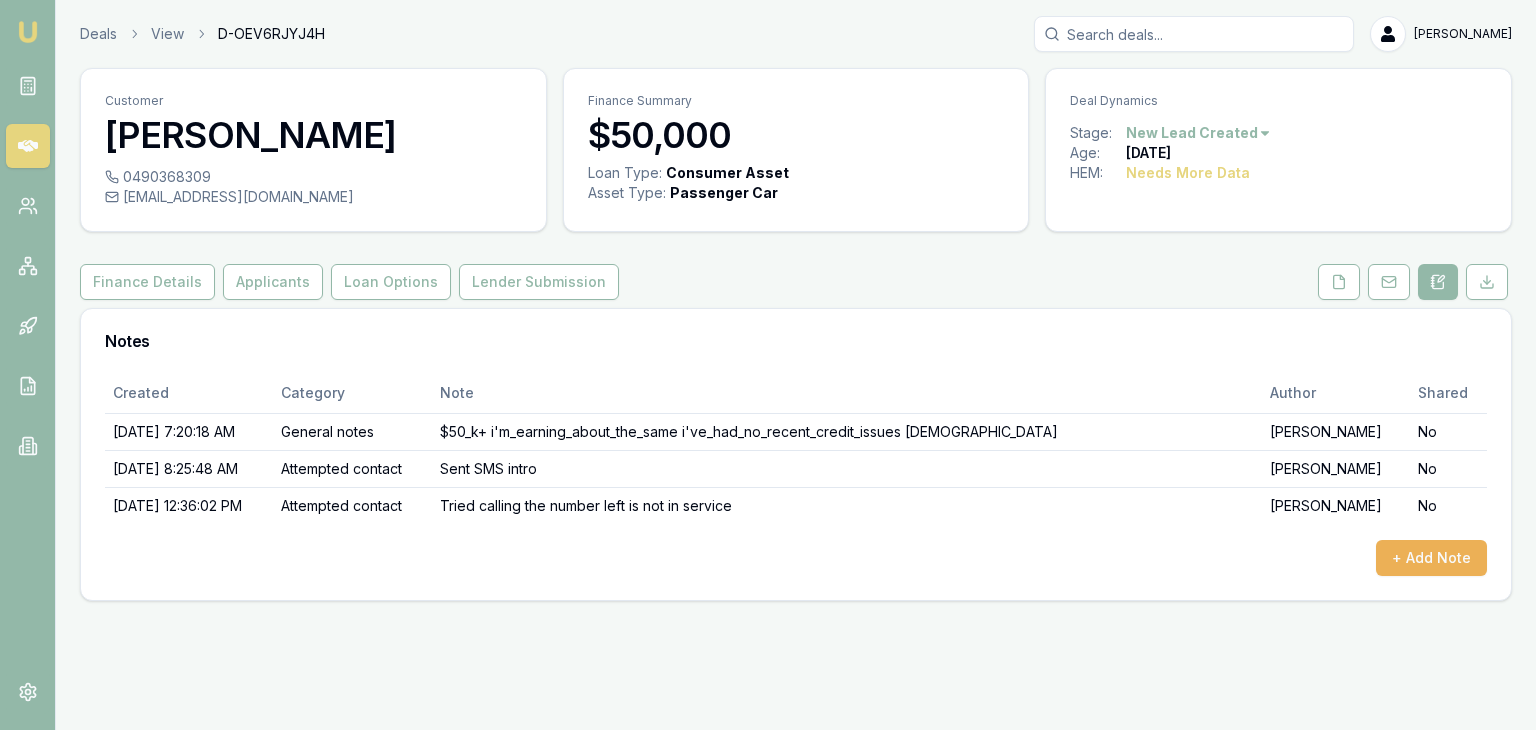 click on "Emu Broker Deals View D-OEV6RJYJ4H Baron Ketterman Toggle Menu Customer Romesh Perera 0490368309 romeshrox88@yahoo.com.au Finance Summary $50,000 Loan Type: Consumer Asset Asset Type : Passenger Car Deal Dynamics Stage: New Lead Created Age: 3 days ago HEM: Needs More Data Finance Details Applicants Loan Options Lender Submission Notes Created Category Note Author Shared 7/18/2025, 7:20:18 AM General notes $50_k+	i'm_earning_about_the_same	i've_had_no_recent_credit_issues	4_years_old Matt Leeburn No 7/18/2025, 8:25:48 AM Attempted contact Sent SMS intro Baron Ketterman No 7/21/2025, 12:36:02 PM Attempted contact Tried calling the number left is not in service Baron Ketterman No + Add Note" at bounding box center (768, 365) 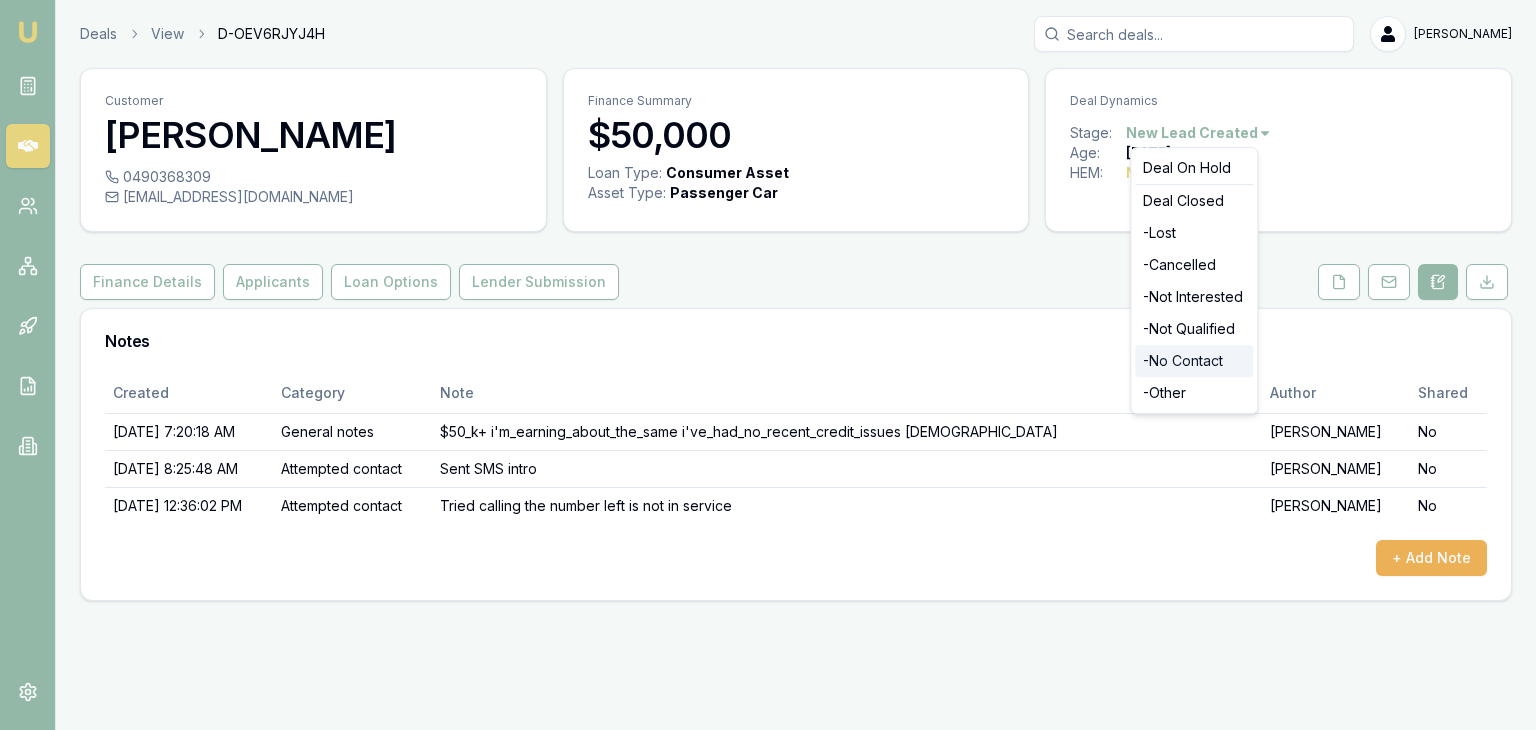 click on "-  No Contact" at bounding box center [1194, 361] 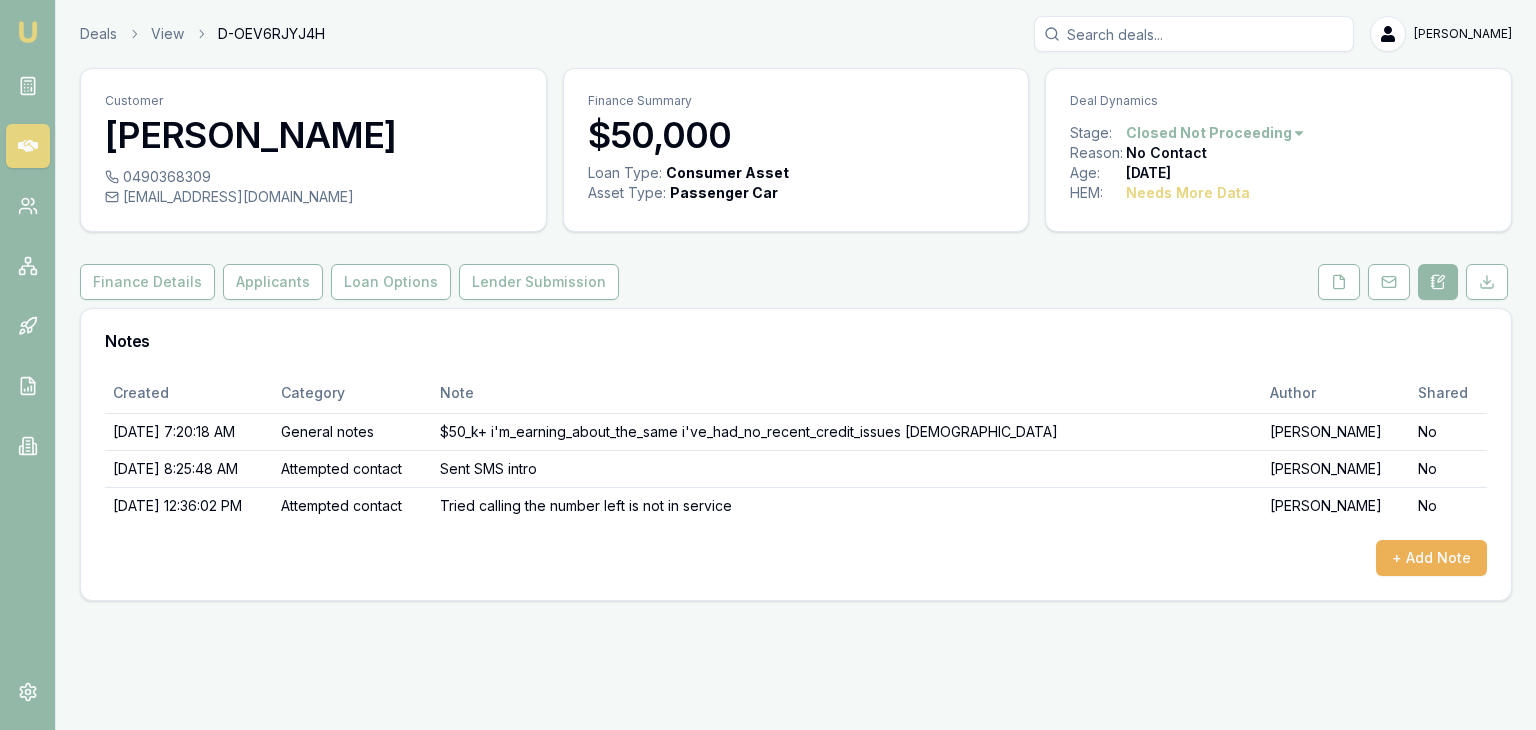 scroll, scrollTop: 0, scrollLeft: 0, axis: both 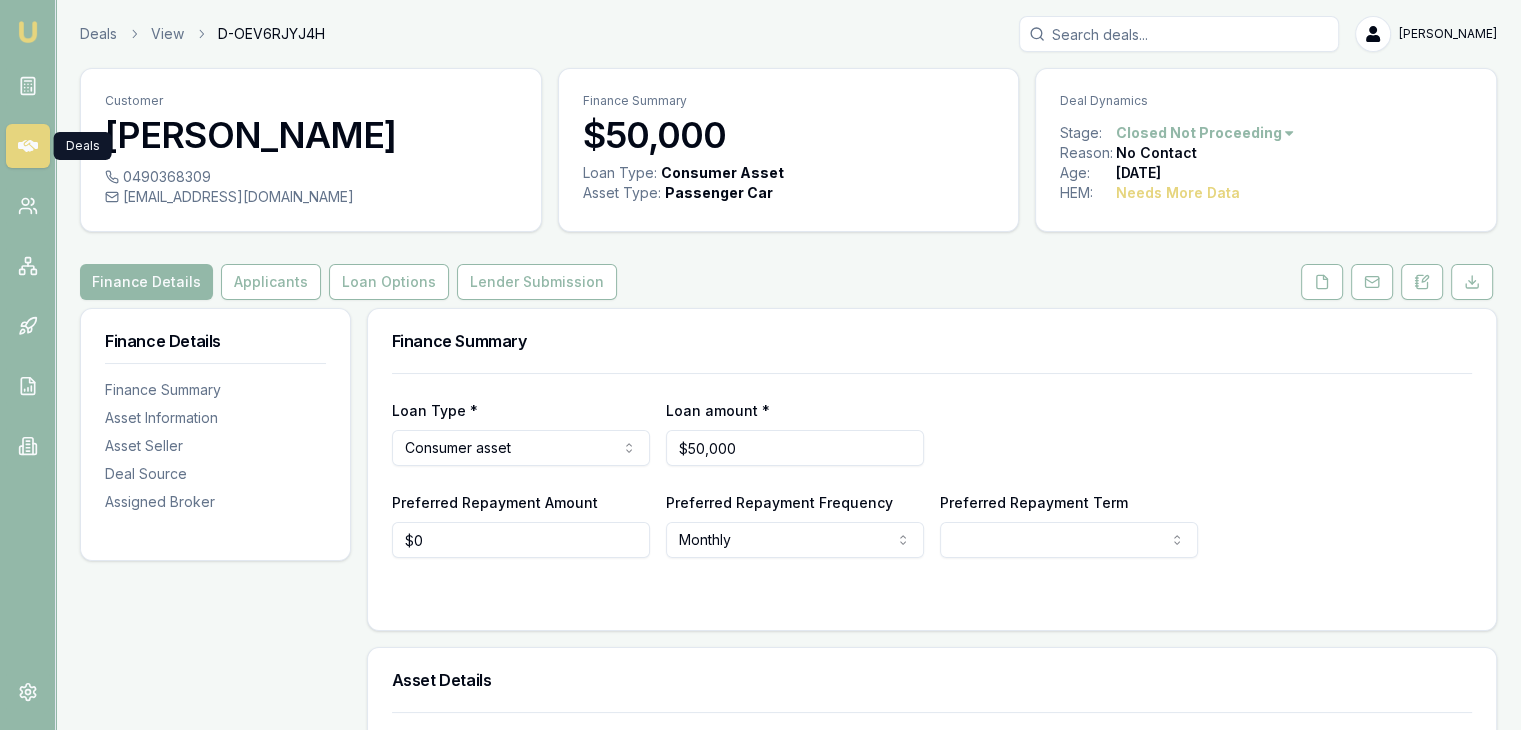 click 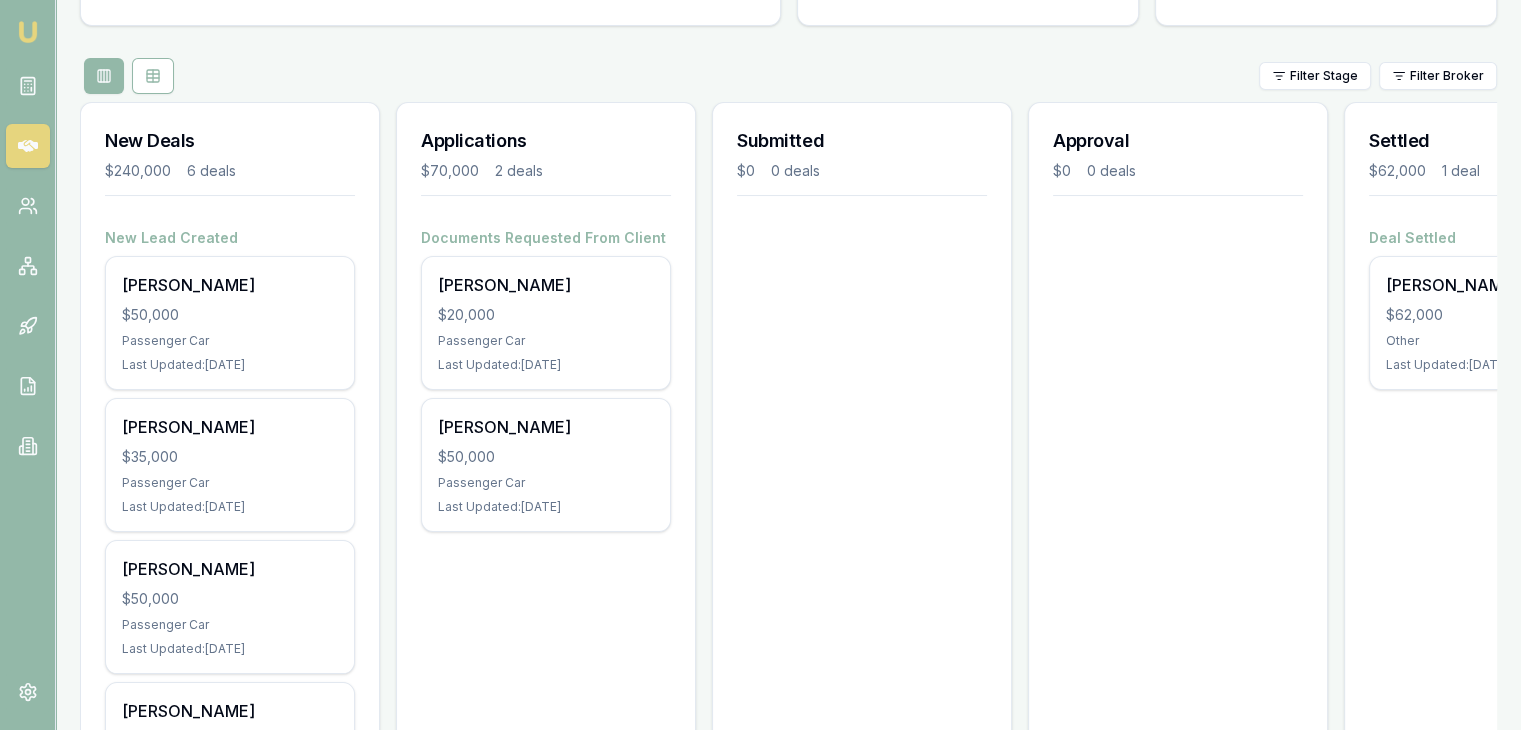 scroll, scrollTop: 200, scrollLeft: 0, axis: vertical 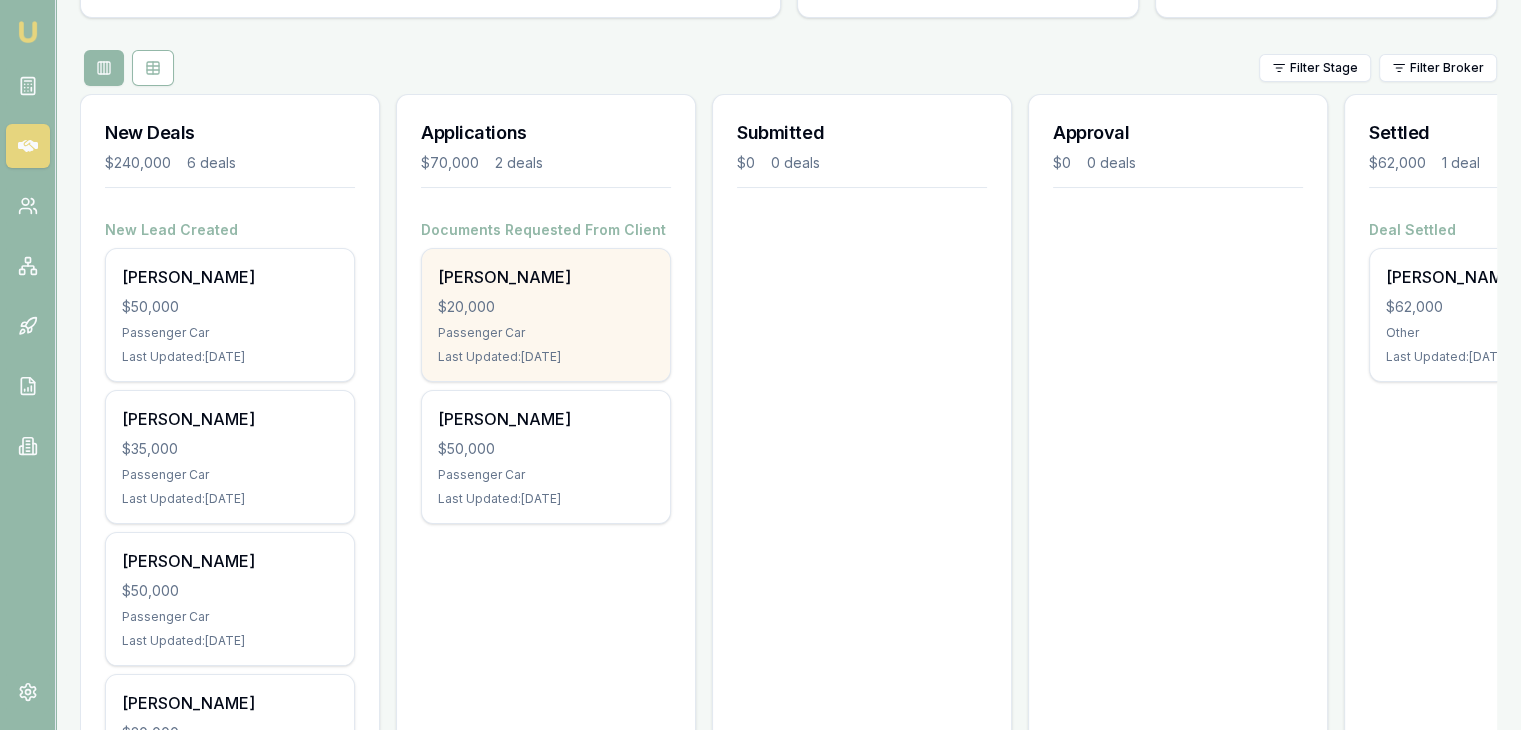 click on "Passenger Car" at bounding box center [546, 333] 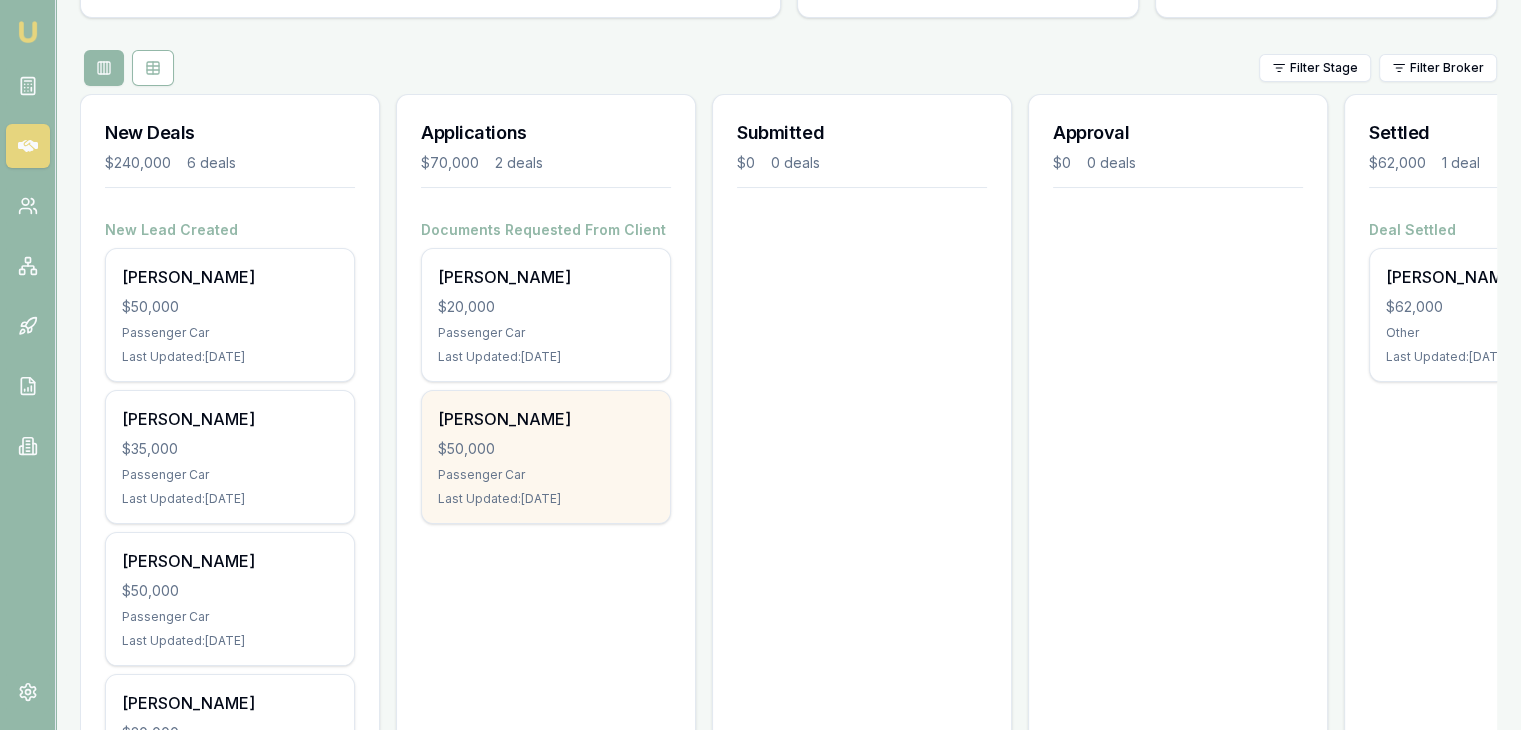 click on "Yas Suleiman $50,000 Passenger Car Last Updated:  6 days ago" at bounding box center (546, 457) 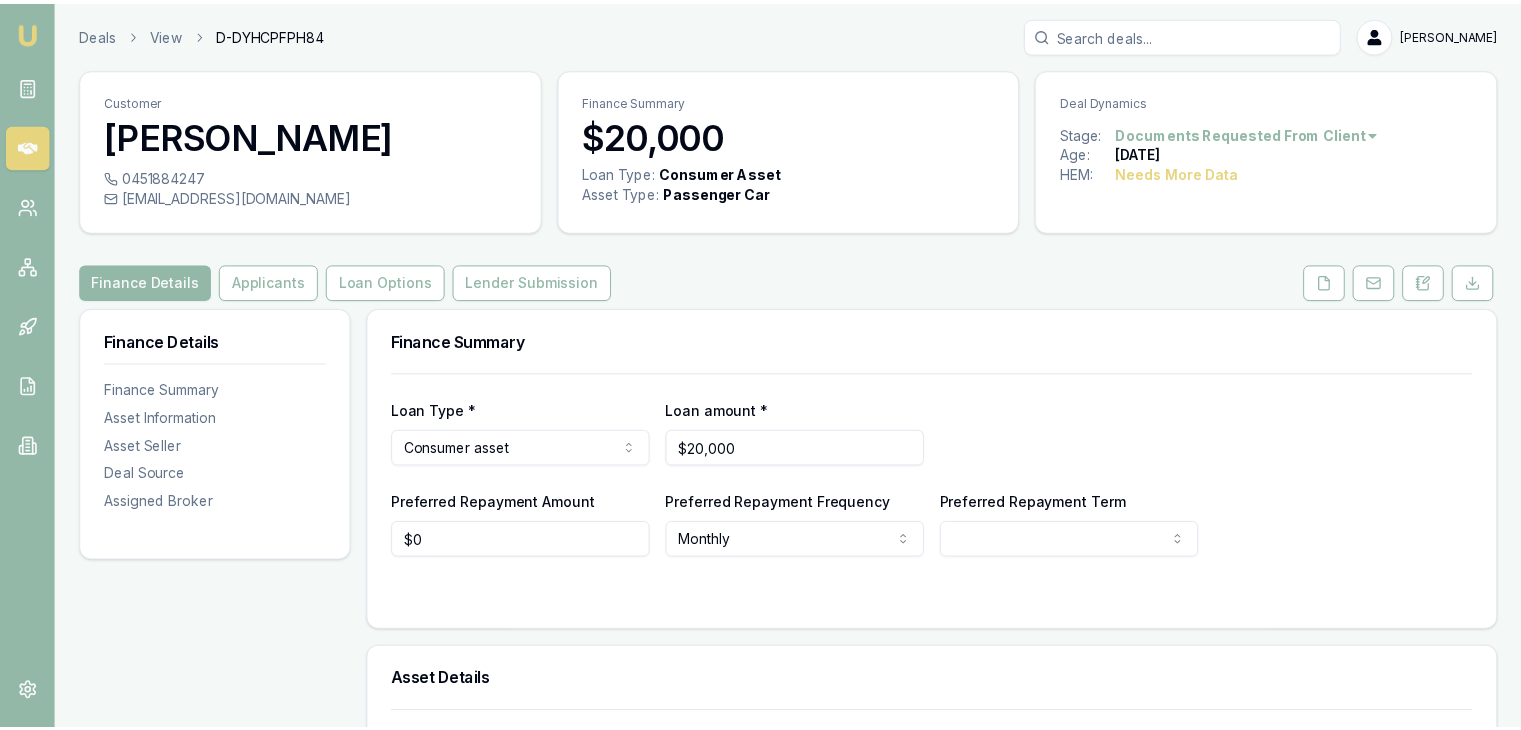scroll, scrollTop: 0, scrollLeft: 0, axis: both 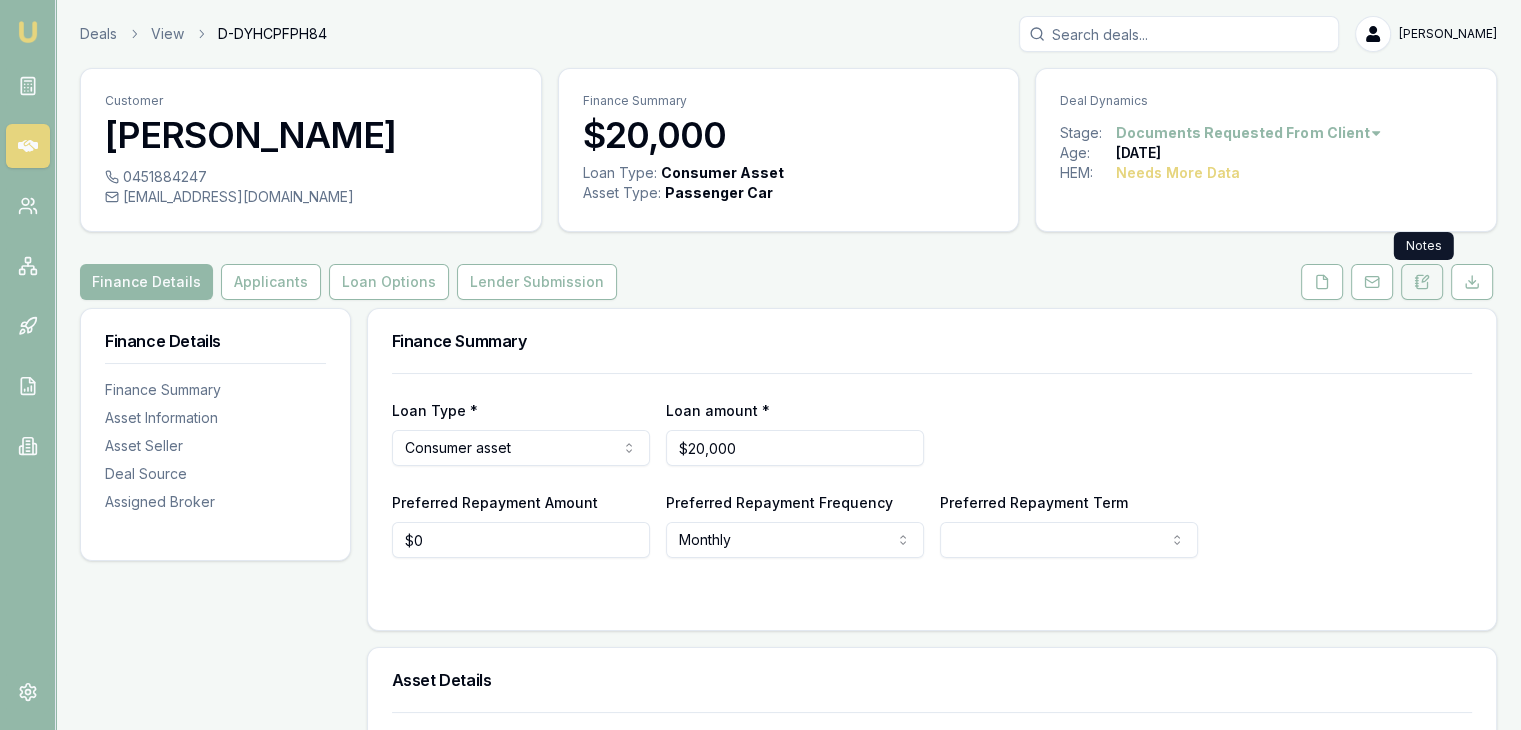 click 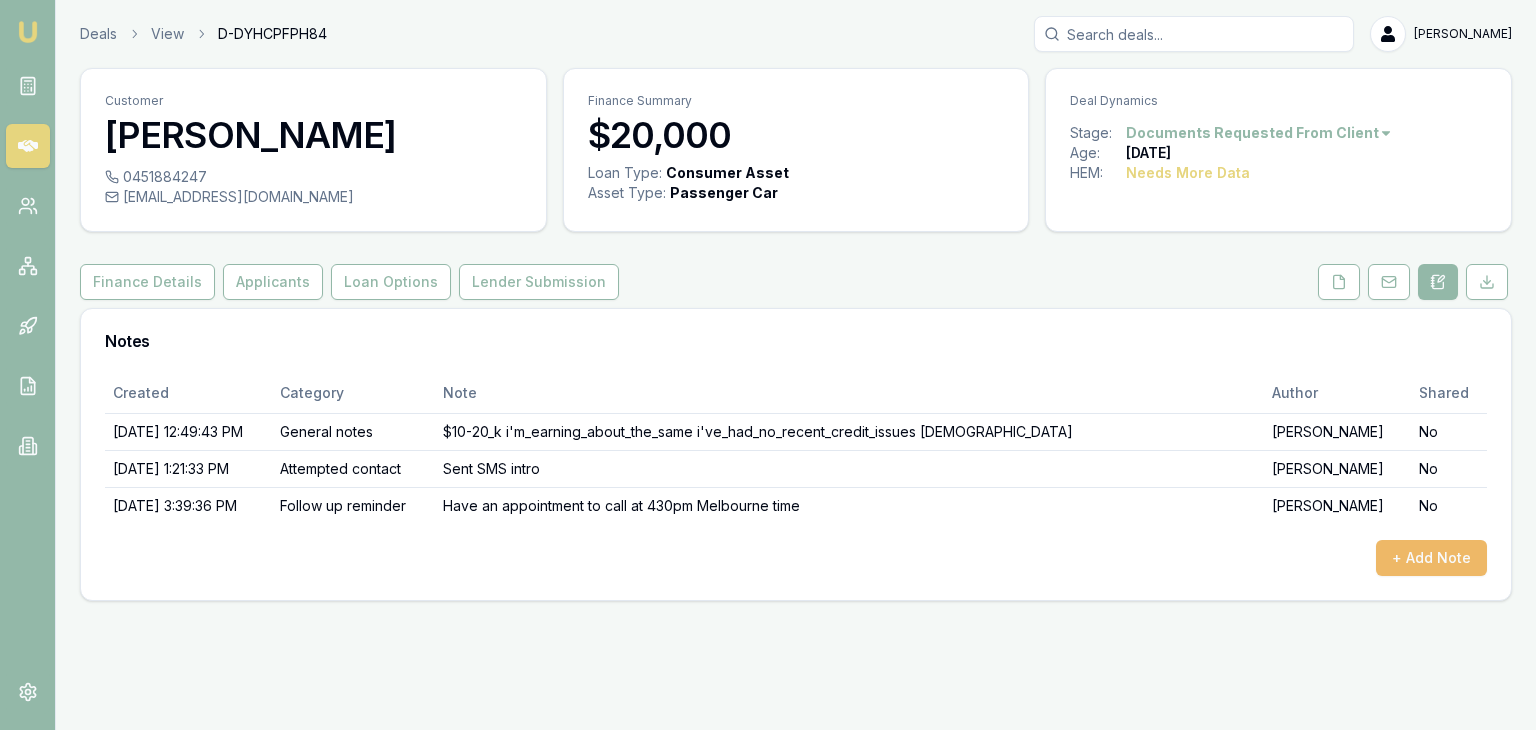 click on "+ Add Note" at bounding box center [1431, 558] 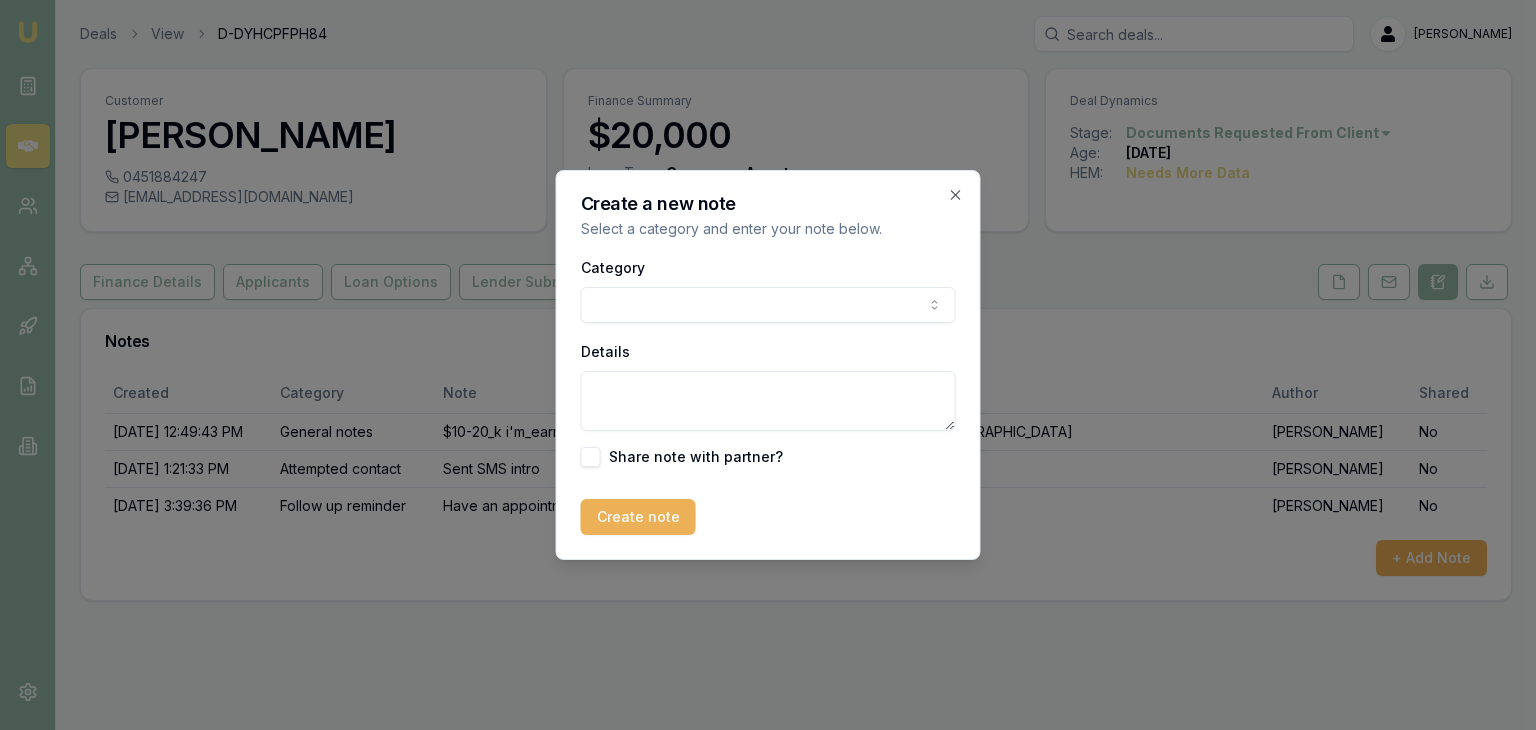 click on "Emu Broker Deals View D-DYHCPFPH84 Baron Ketterman Toggle Menu Customer Mark Quiah 0451884247 naikerquiah@yahoo.com.au Finance Summary $20,000 Loan Type: Consumer Asset Asset Type : Passenger Car Deal Dynamics Stage: Documents Requested From Client Age: 3 days ago HEM: Needs More Data Finance Details Applicants Loan Options Lender Submission Notes Created Category Note Author Shared 7/17/2025, 12:49:43 PM General notes $10-20_k	i'm_earning_about_the_same	i've_had_no_recent_credit_issues	3_years_old Matt Leeburn No 7/17/2025, 1:21:33 PM Attempted contact Sent SMS intro Baron Ketterman No 7/17/2025, 3:39:36 PM Follow up reminder Have an appointment to call at 430pm Melbourne time Baron Ketterman No + Add Note Create a new note Select a category and enter your note below. Category  General notes Attempted contact Follow up reminder Initial discussion Client requirements Loan options update Income or expense update Approval update Settlement update Compliance check Other Details  Share note with partner?" at bounding box center [768, 365] 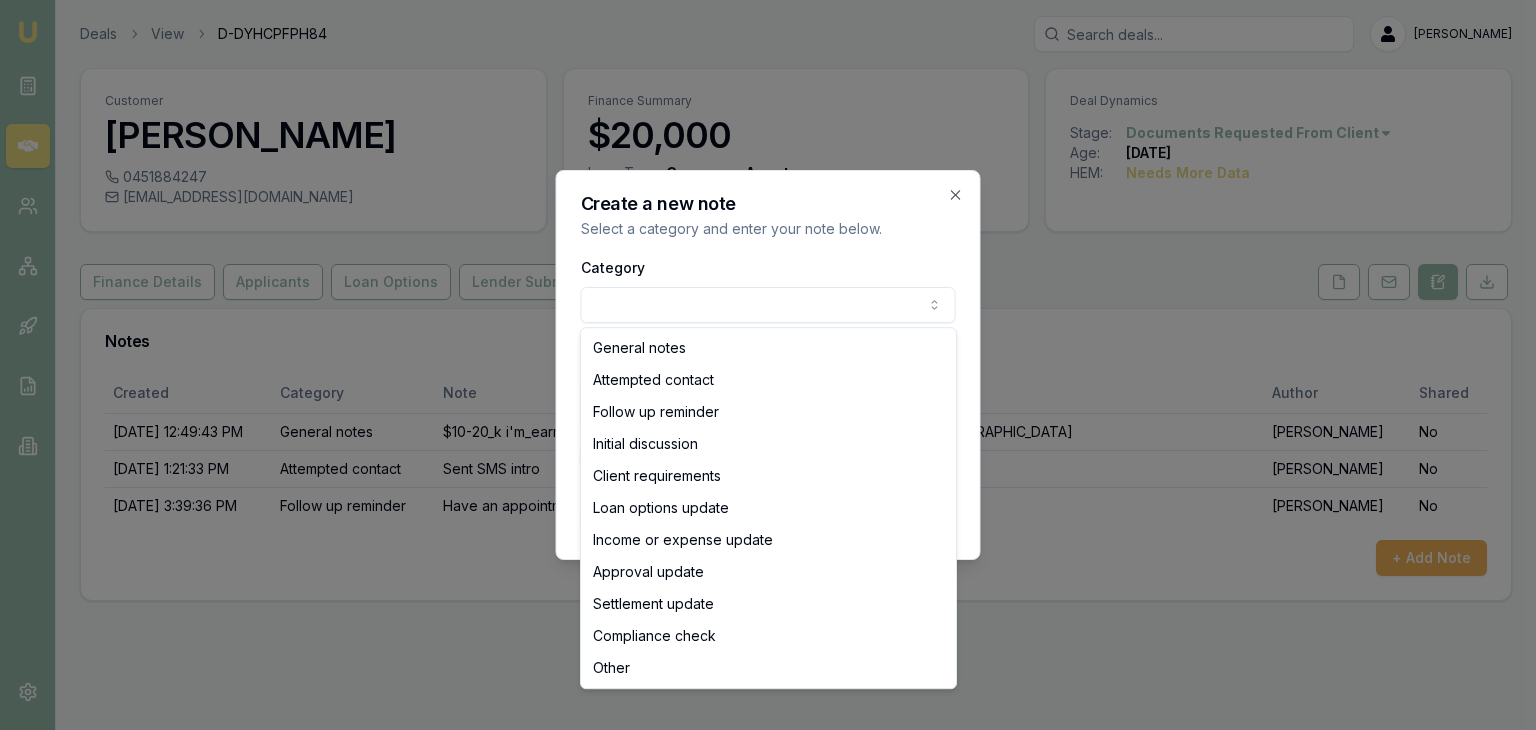 select on "CLIENT_REQUIREMENTS" 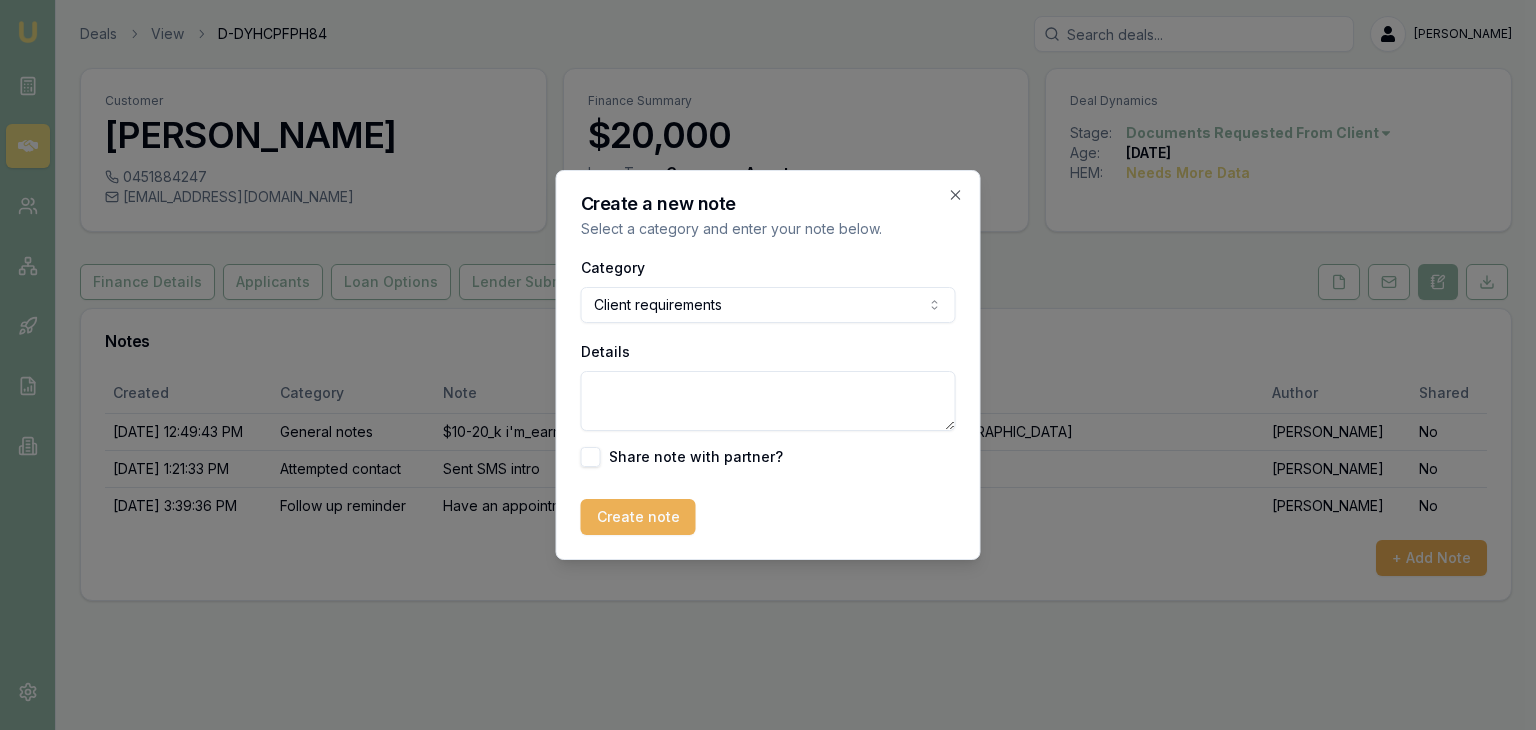 click on "Details" at bounding box center (768, 401) 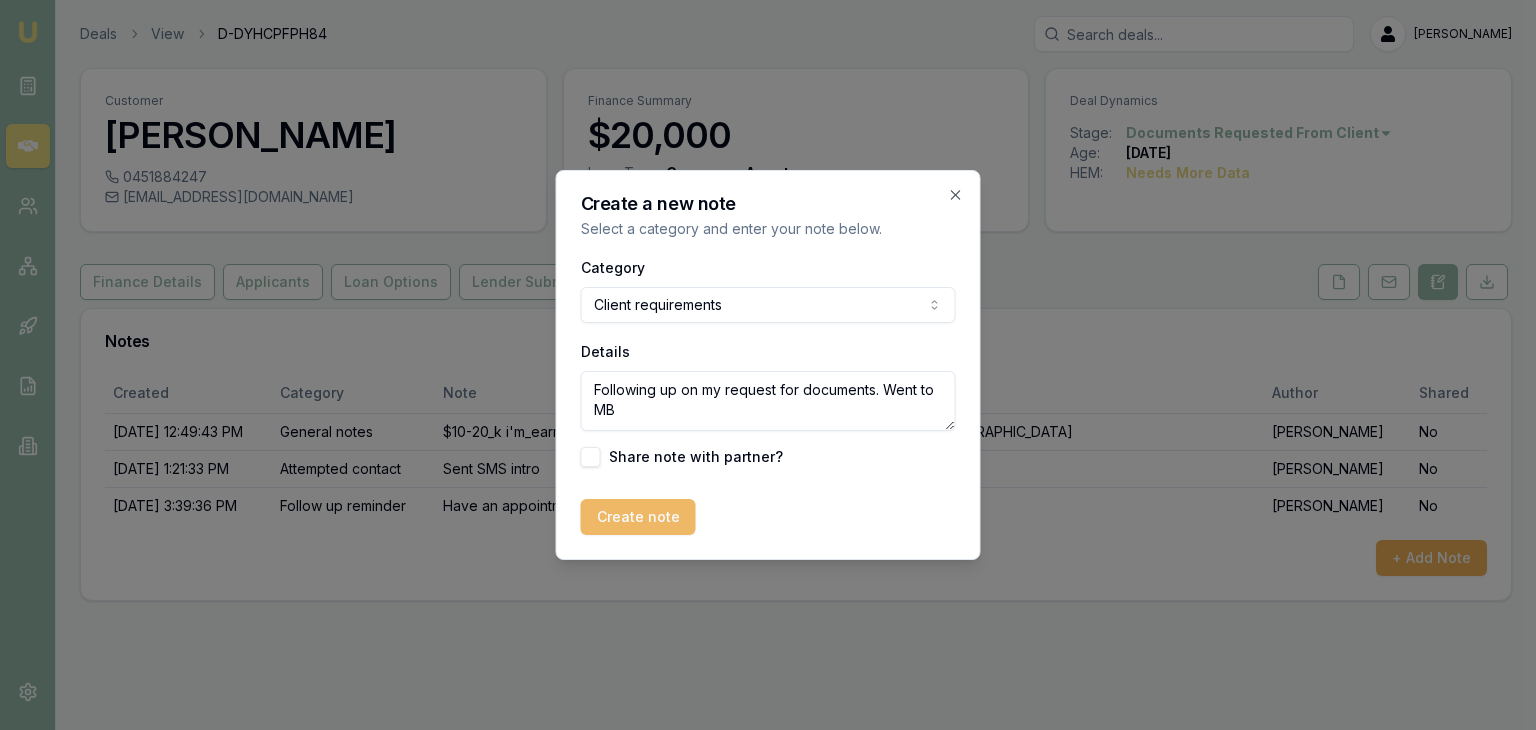type on "Following up on my request for documents. Went to MB" 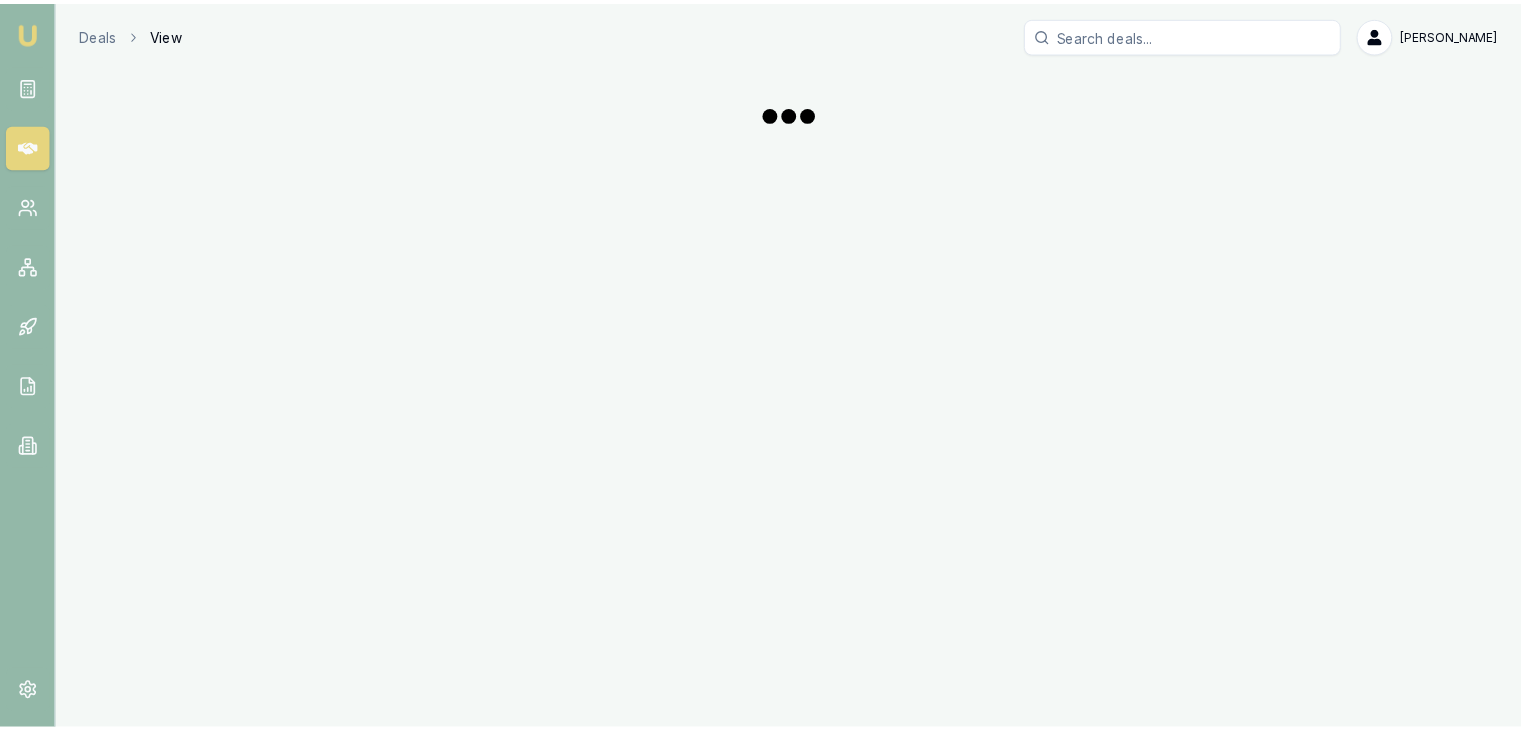 scroll, scrollTop: 0, scrollLeft: 0, axis: both 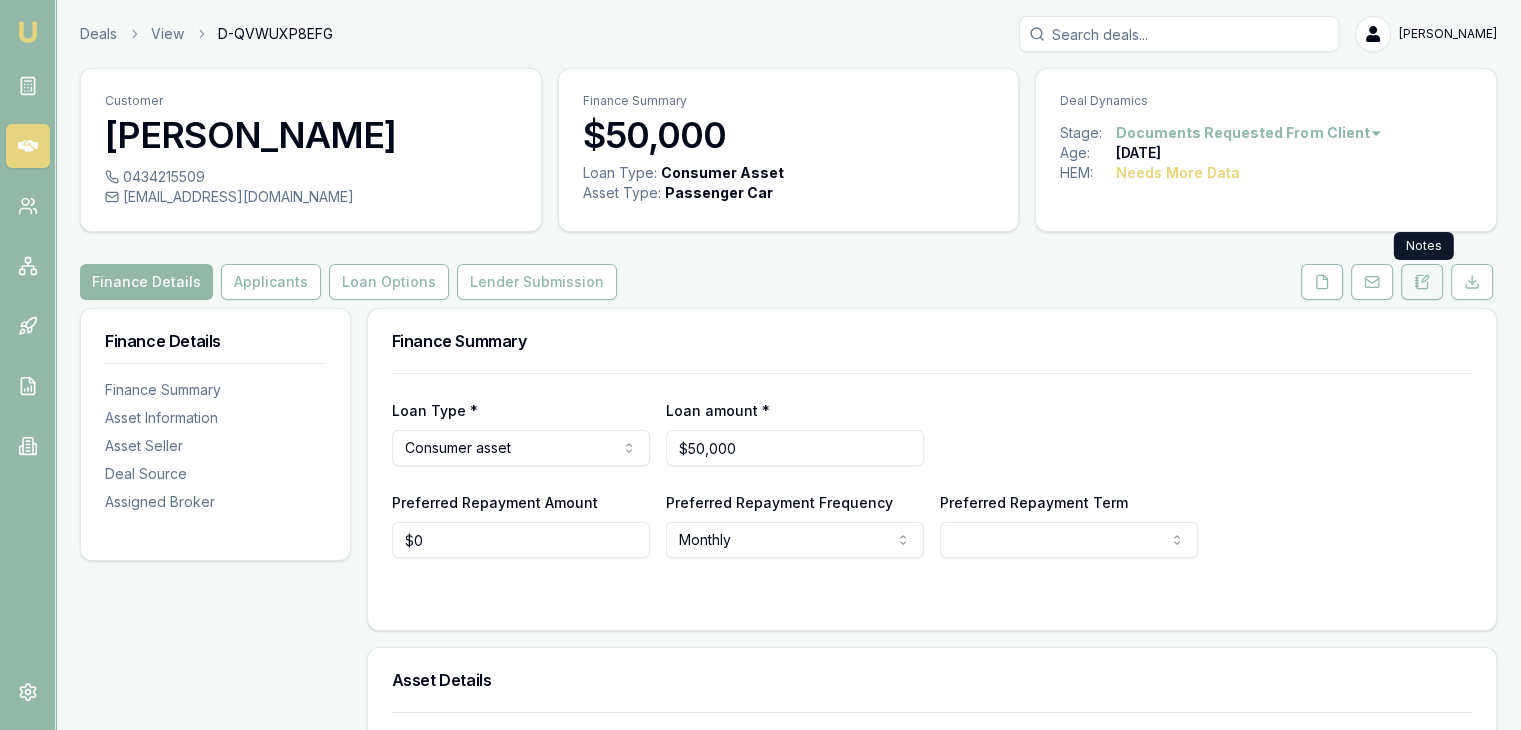 click 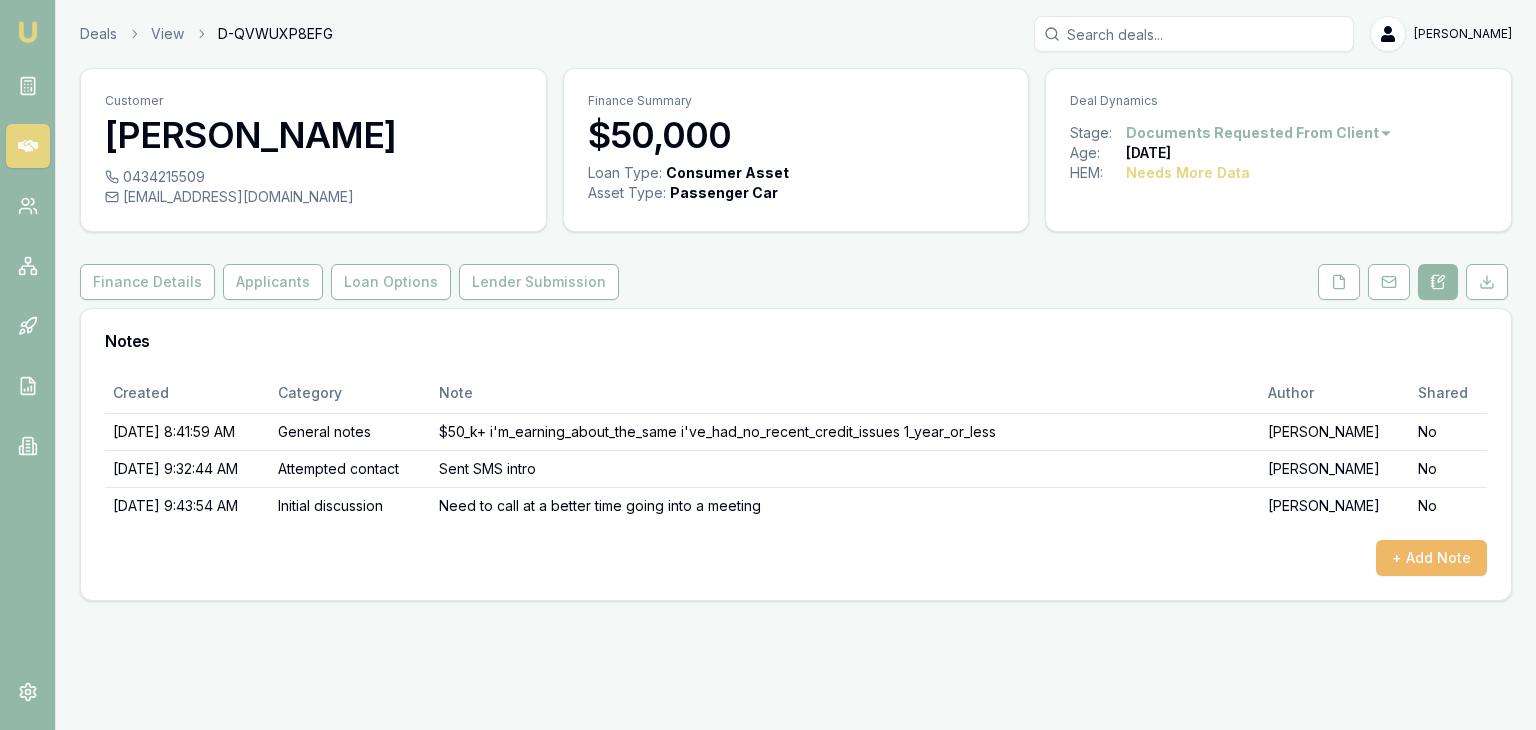 click on "+ Add Note" at bounding box center (1431, 558) 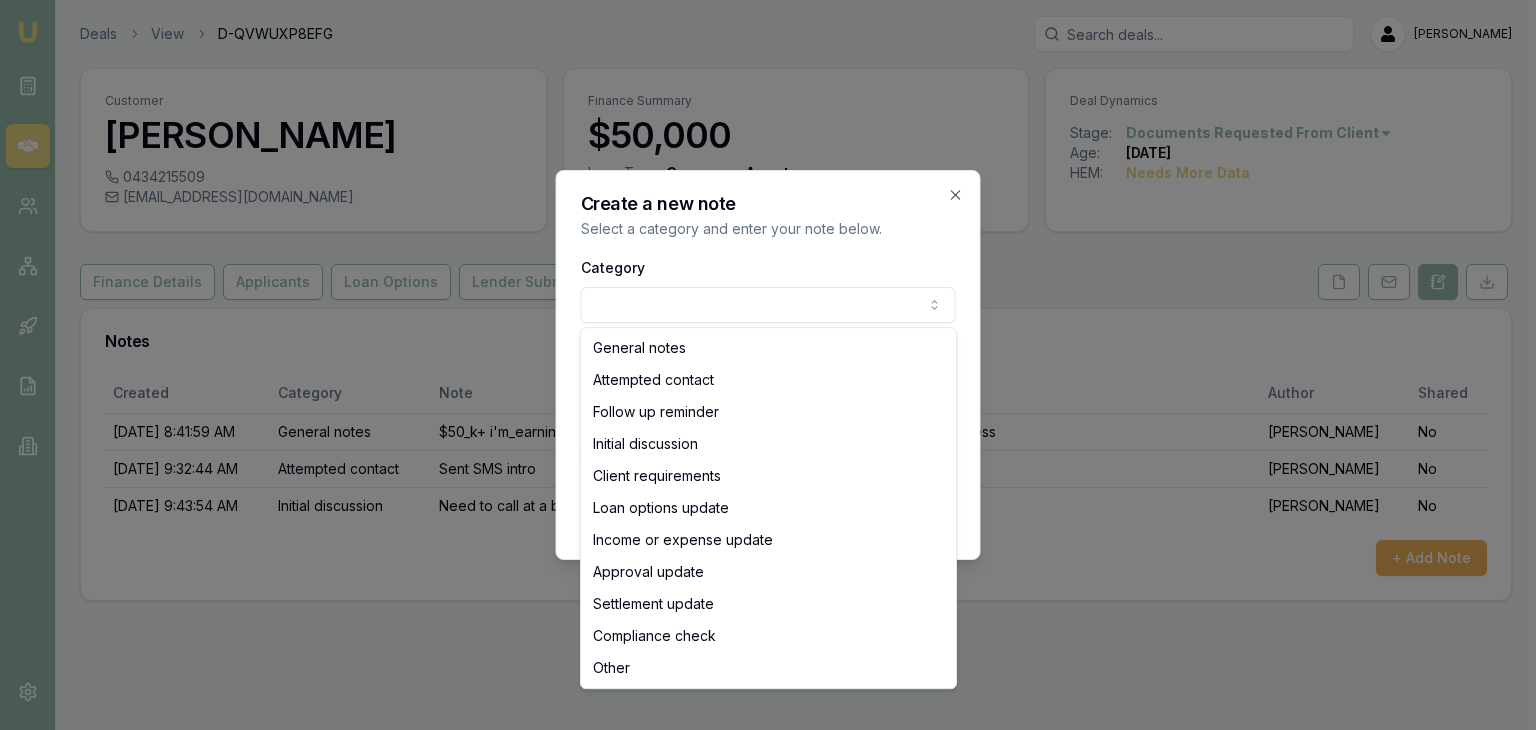 click on "Emu Broker Deals View D-QVWUXP8EFG [PERSON_NAME] Toggle Menu Customer Yas Suleiman 0434215509 [EMAIL_ADDRESS][DOMAIN_NAME] Finance Summary $50,000 Loan Type: Consumer Asset Asset Type : Passenger Car Deal Dynamics Stage: Documents Requested From Client Age: [DEMOGRAPHIC_DATA][DATE] HEM: Needs More Data Finance Details Applicants Loan Options Lender Submission Notes Created Category Note Author Shared [DATE] 8:41:59 AM General notes $50_k+
i'm_earning_about_the_same
i've_had_no_recent_credit_issues
1_year_or_less [PERSON_NAME] No [DATE] 9:32:44 AM Attempted contact Sent SMS intro [PERSON_NAME] No [DATE] 9:43:54 AM Initial discussion Need to call at a better time going into a meeting [PERSON_NAME] No + Add Note Create a new note Select a category and enter your note below. Category  General notes Attempted contact Follow up reminder Initial discussion Client requirements Loan options update Income or expense update Approval update Settlement update Compliance check Other Details  Share note with partner?" at bounding box center (768, 365) 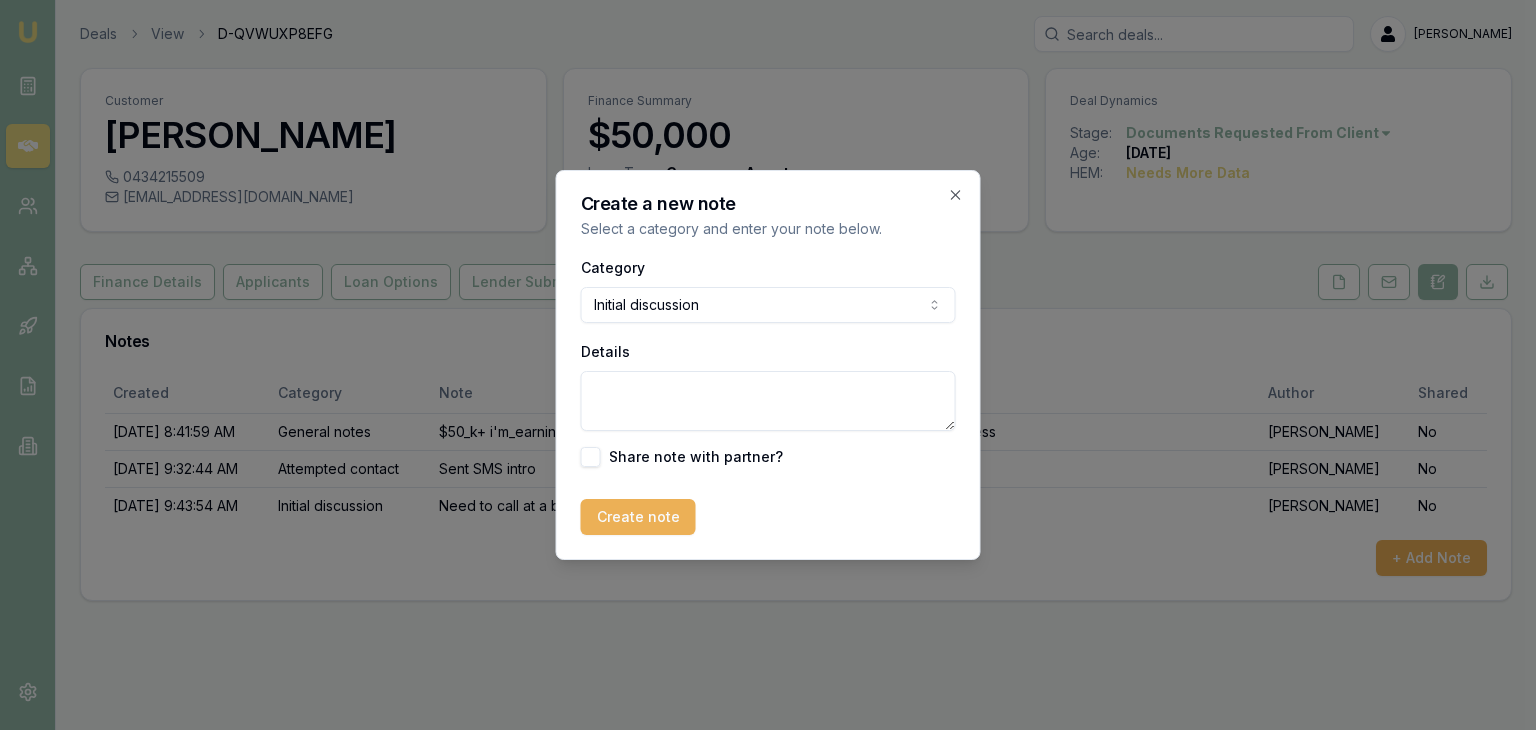 click on "Details" at bounding box center (768, 401) 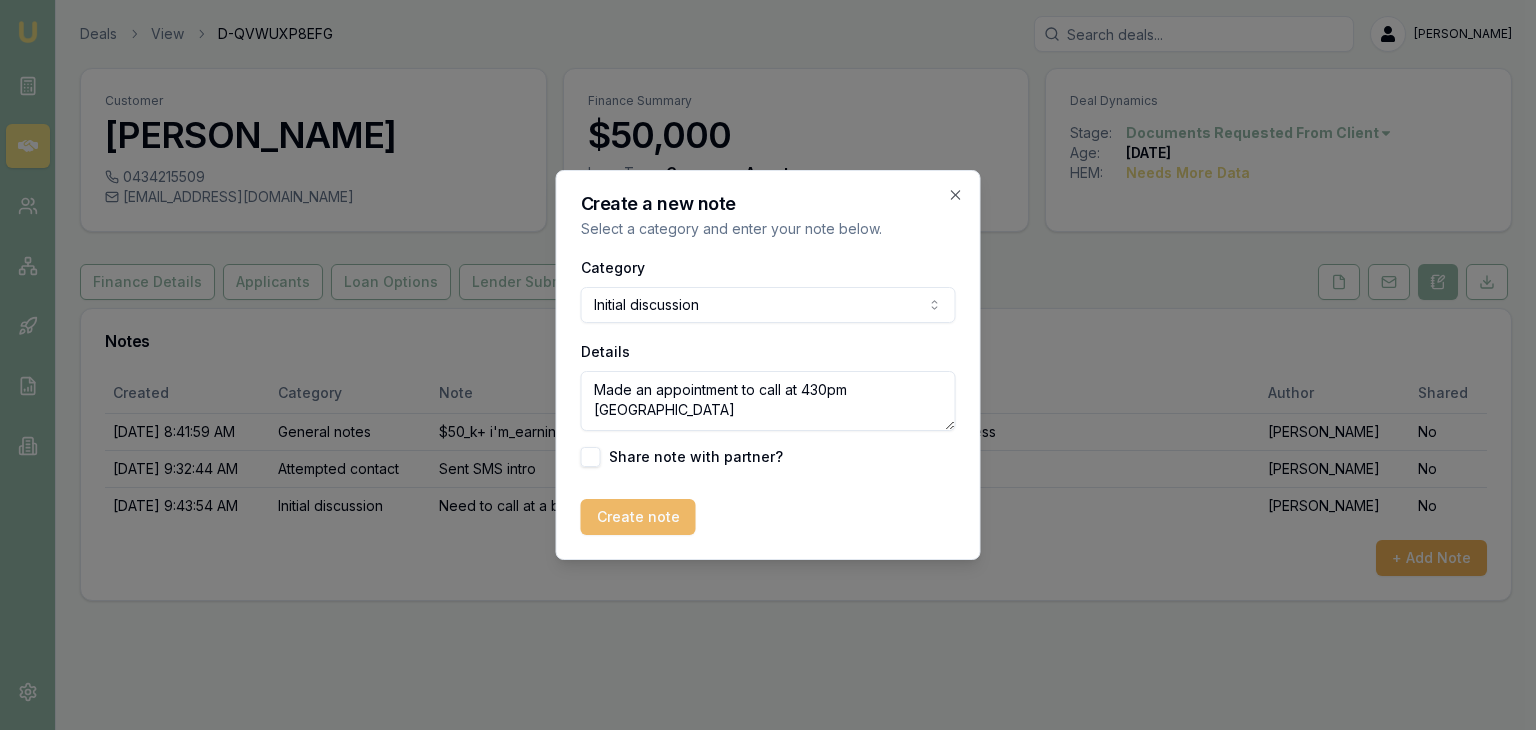 type on "Made an appointment to call at 430pm [GEOGRAPHIC_DATA]" 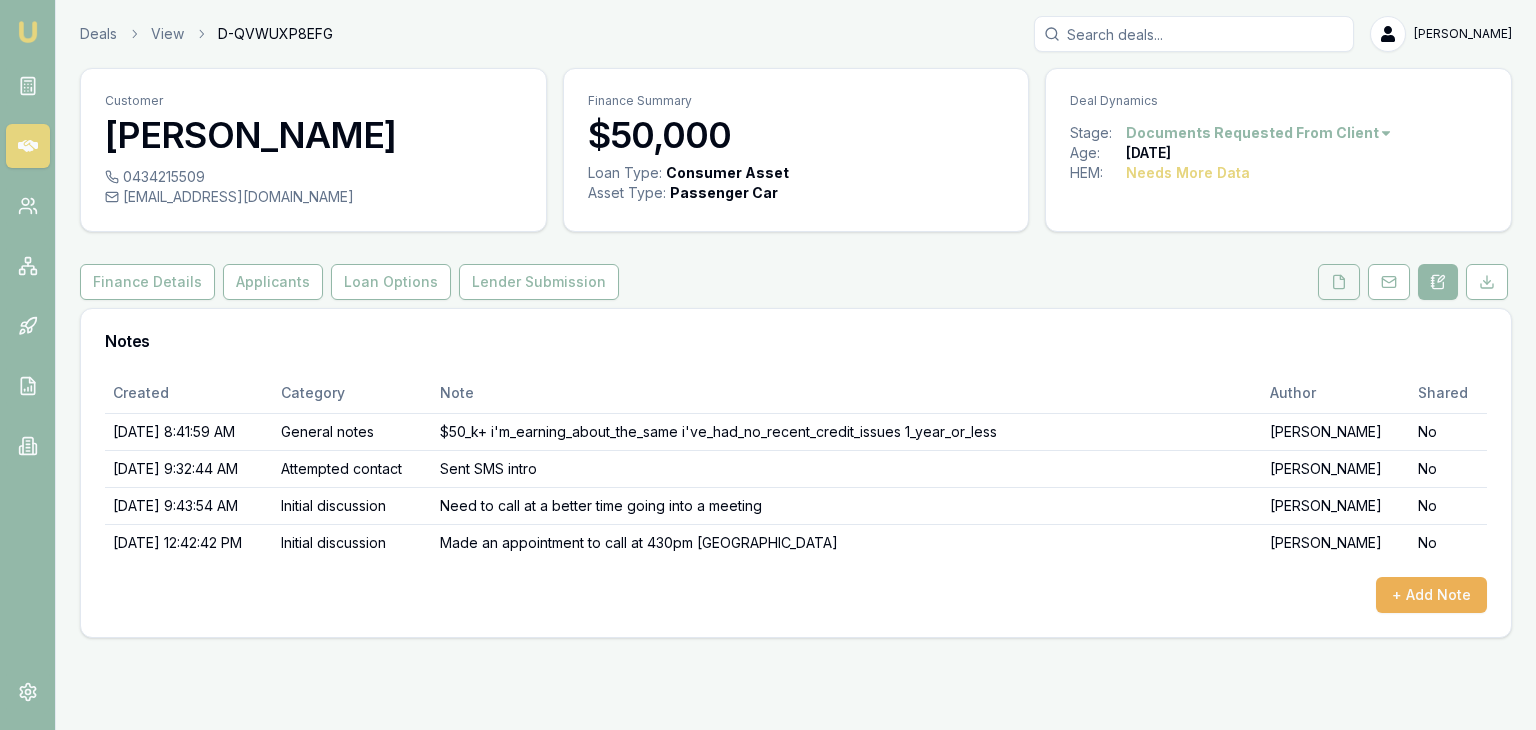 click 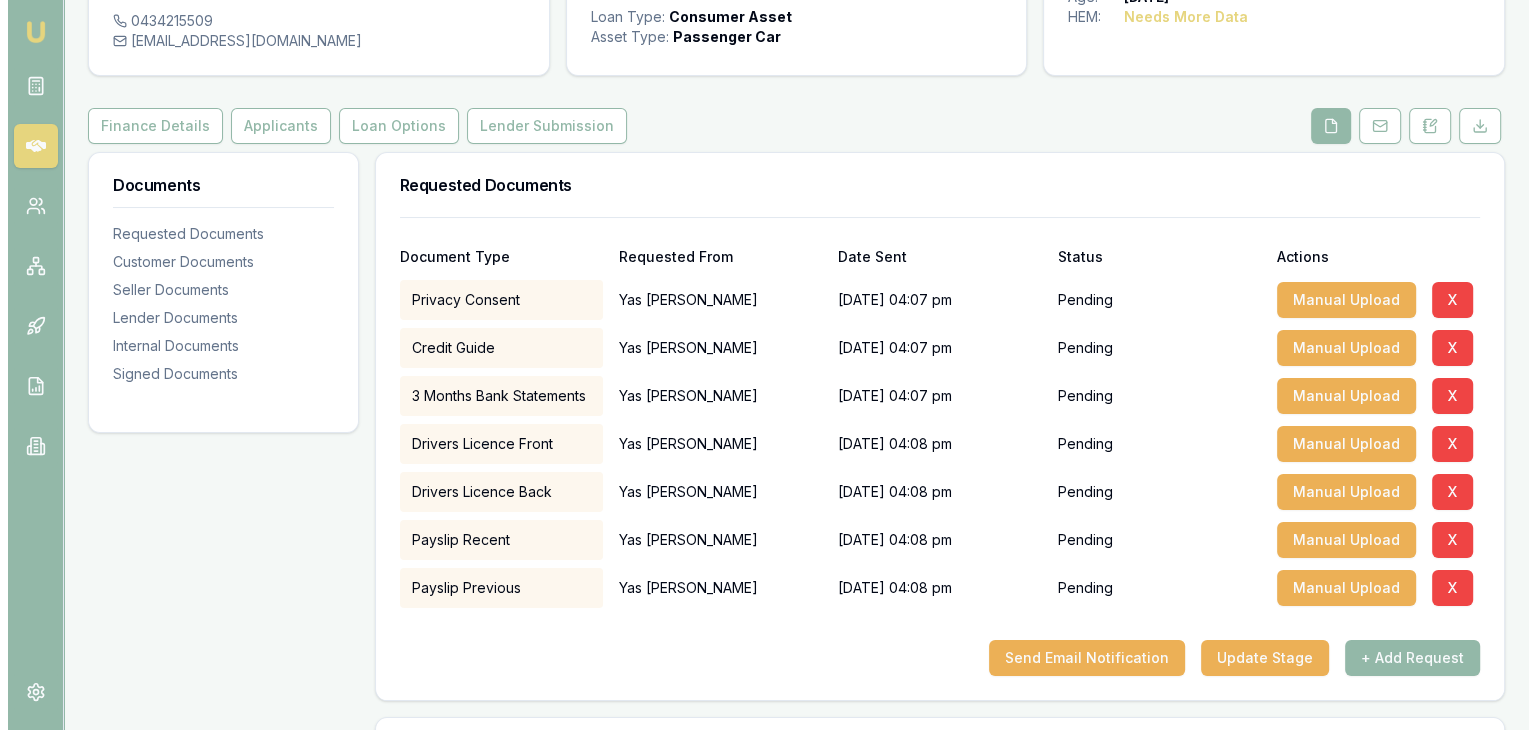 scroll, scrollTop: 0, scrollLeft: 0, axis: both 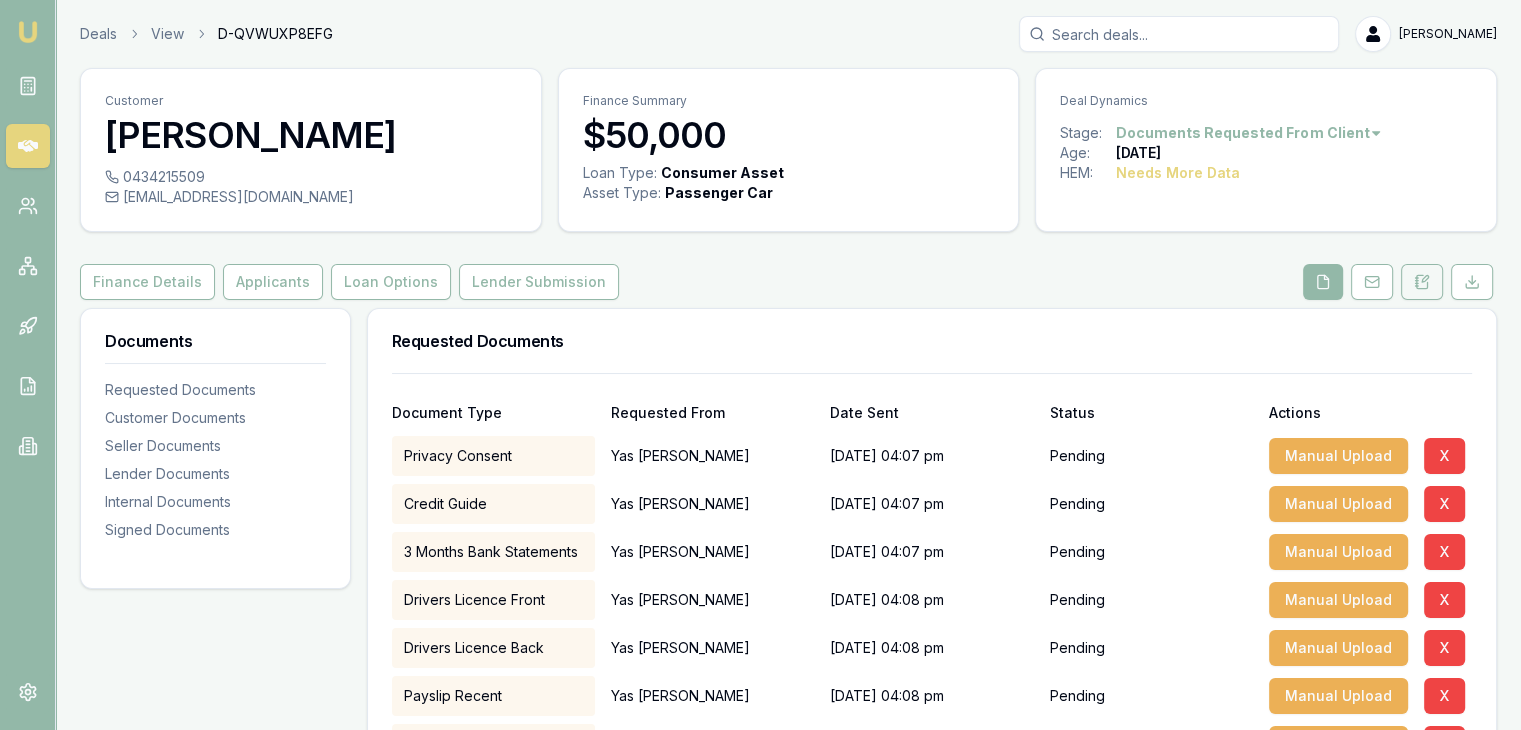 click 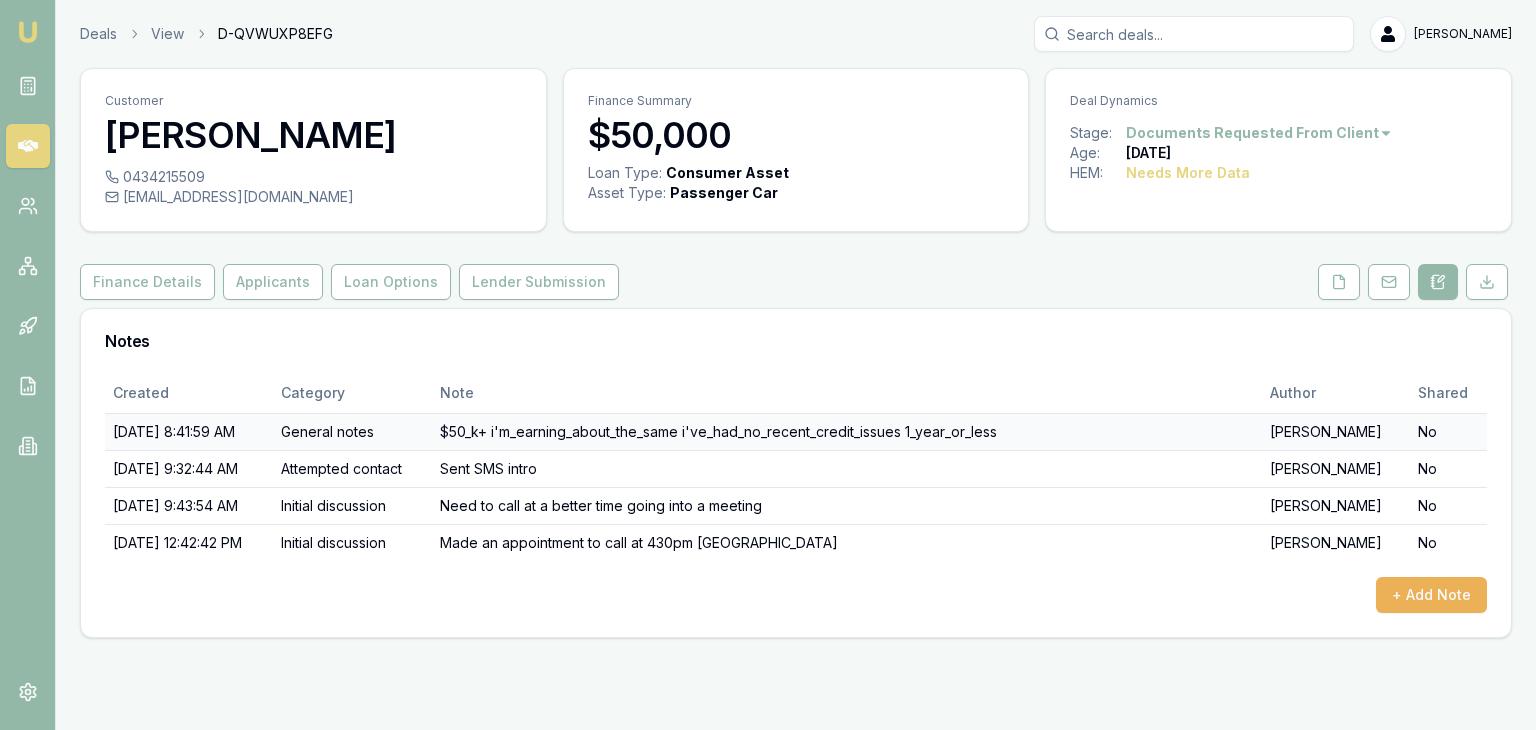 click on "$50_k+
i'm_earning_about_the_same
i've_had_no_recent_credit_issues
1_year_or_less" at bounding box center [846, 431] 